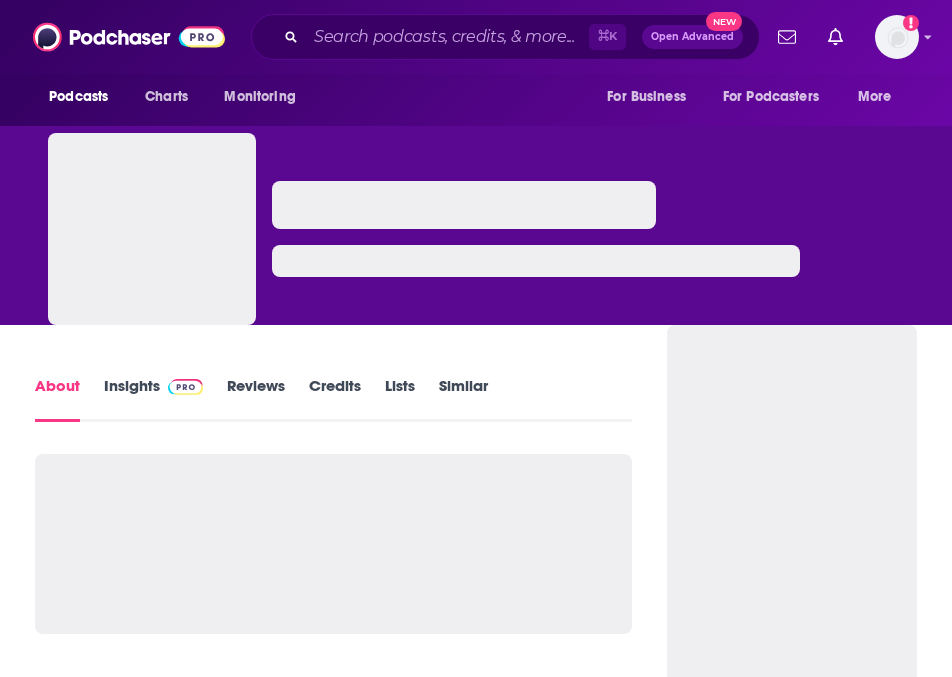scroll, scrollTop: 0, scrollLeft: 0, axis: both 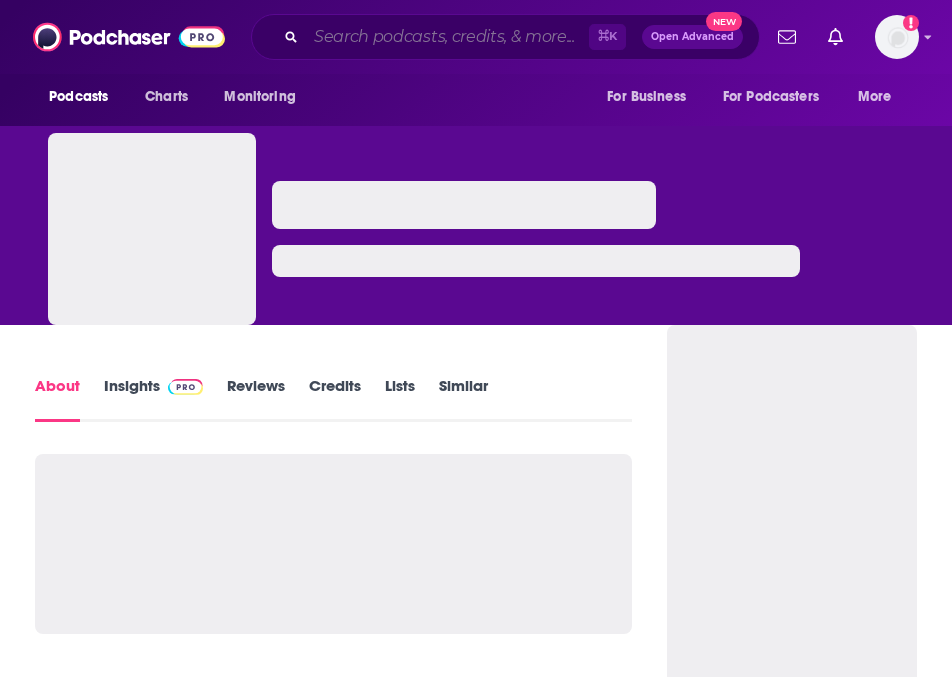 click at bounding box center (447, 37) 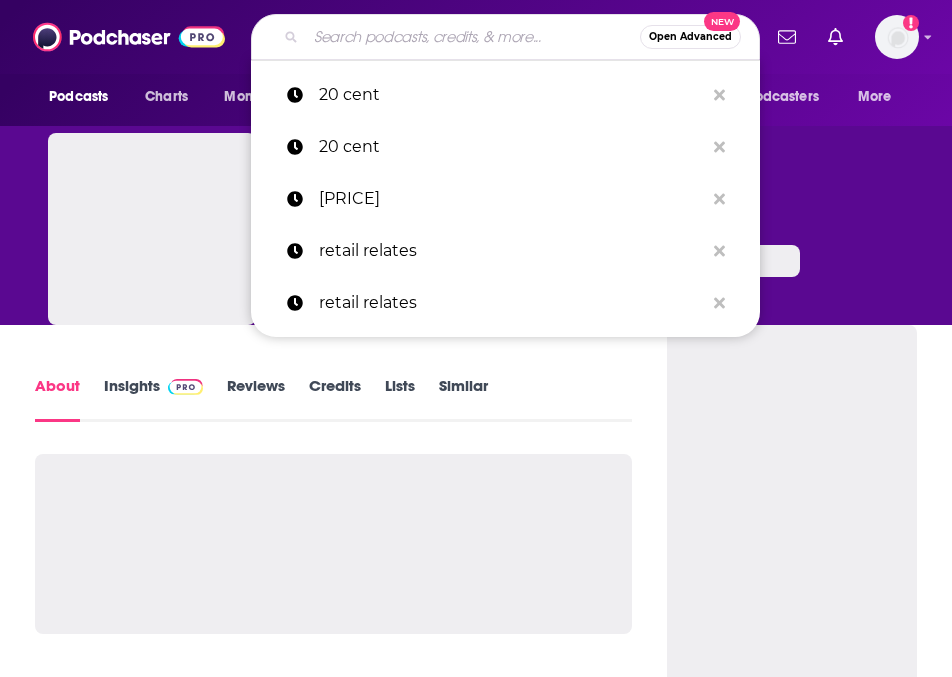 paste on "Ecommerce Conversations" 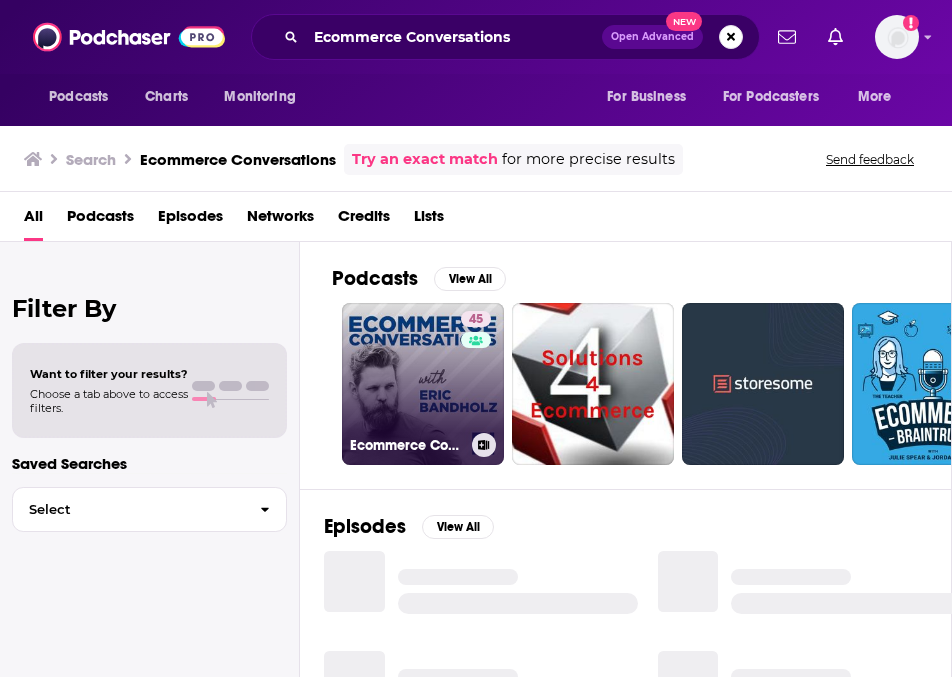 click on "45 Ecommerce Conversations" at bounding box center (423, 384) 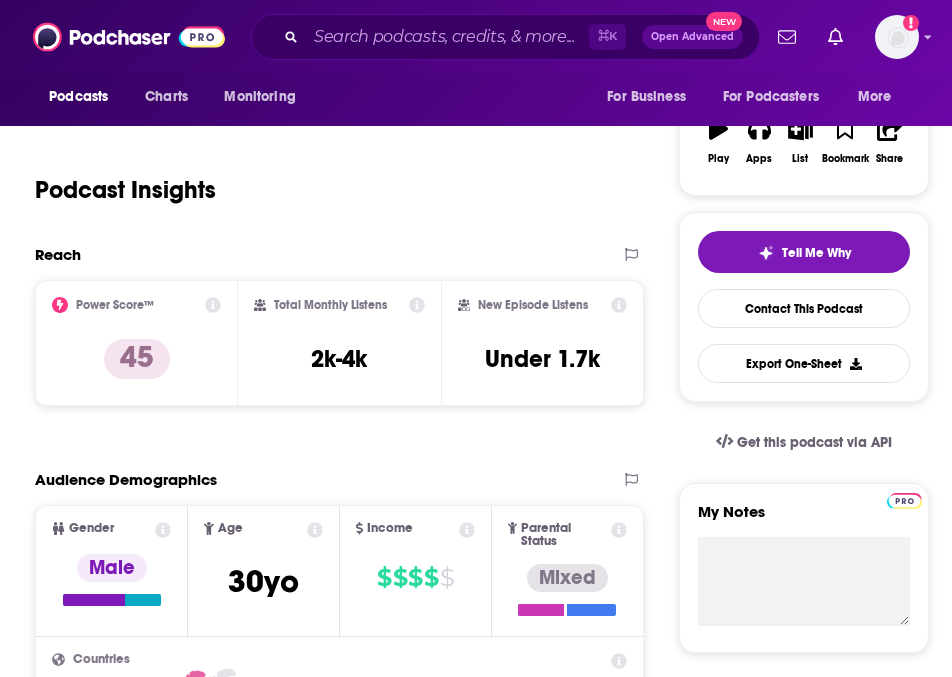 scroll, scrollTop: 313, scrollLeft: 0, axis: vertical 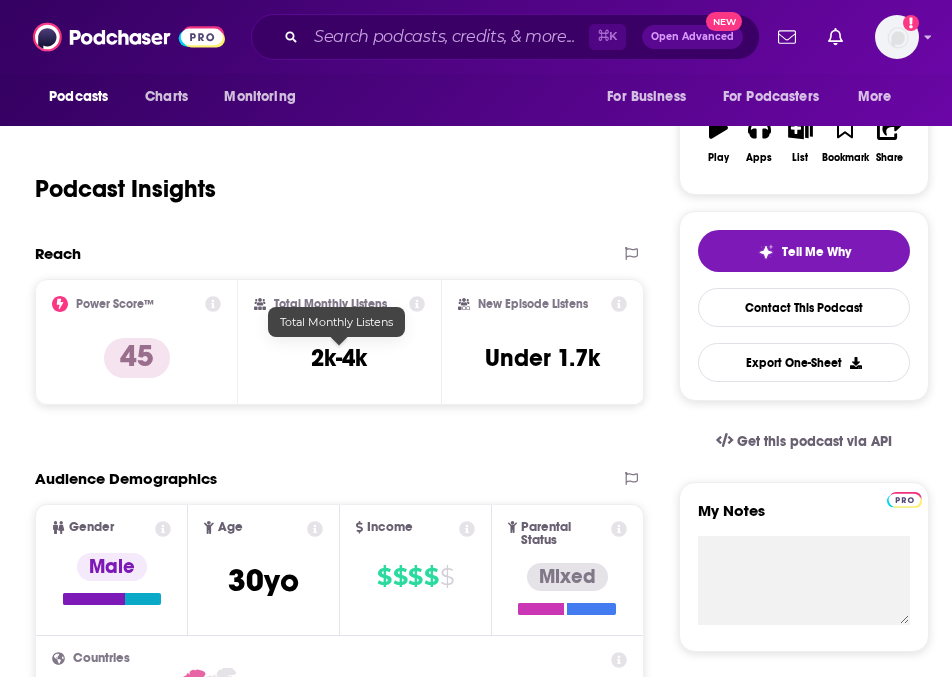 click on "2k-4k" at bounding box center (339, 358) 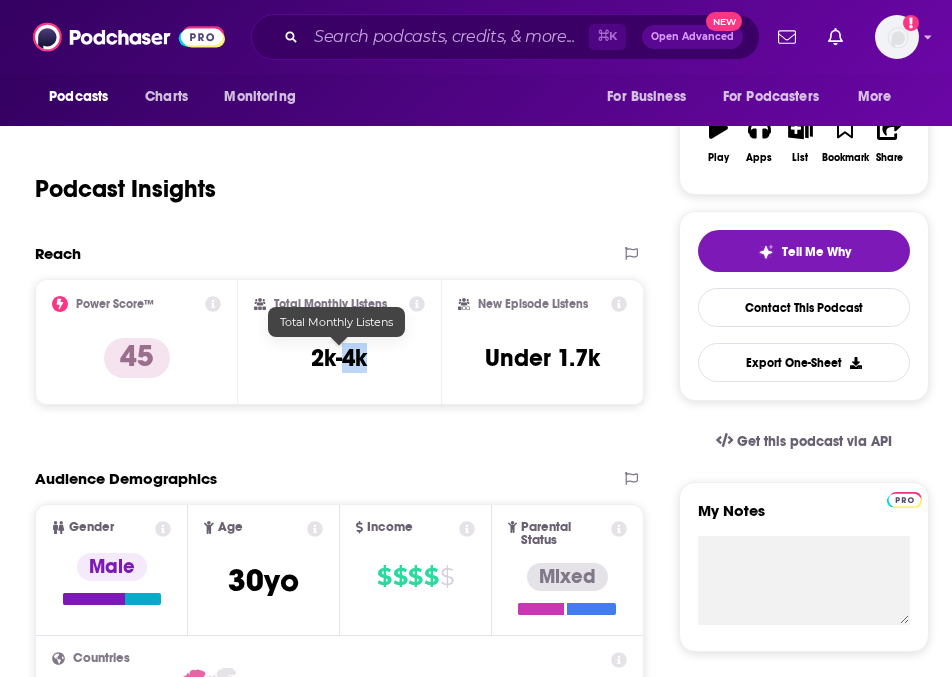 click on "2k-4k" at bounding box center (339, 358) 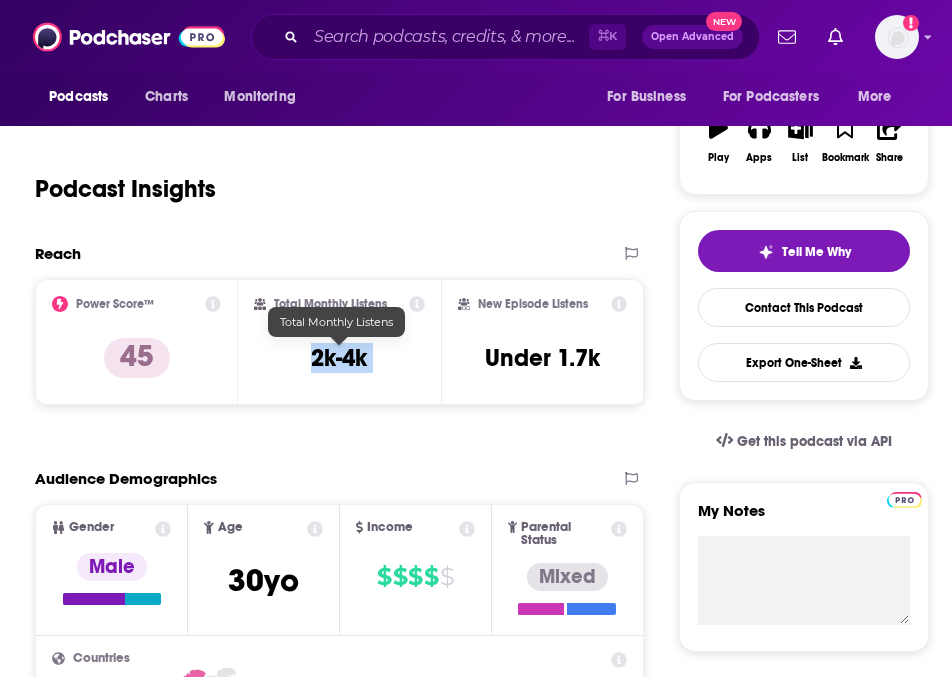 click on "2k-4k" at bounding box center [339, 358] 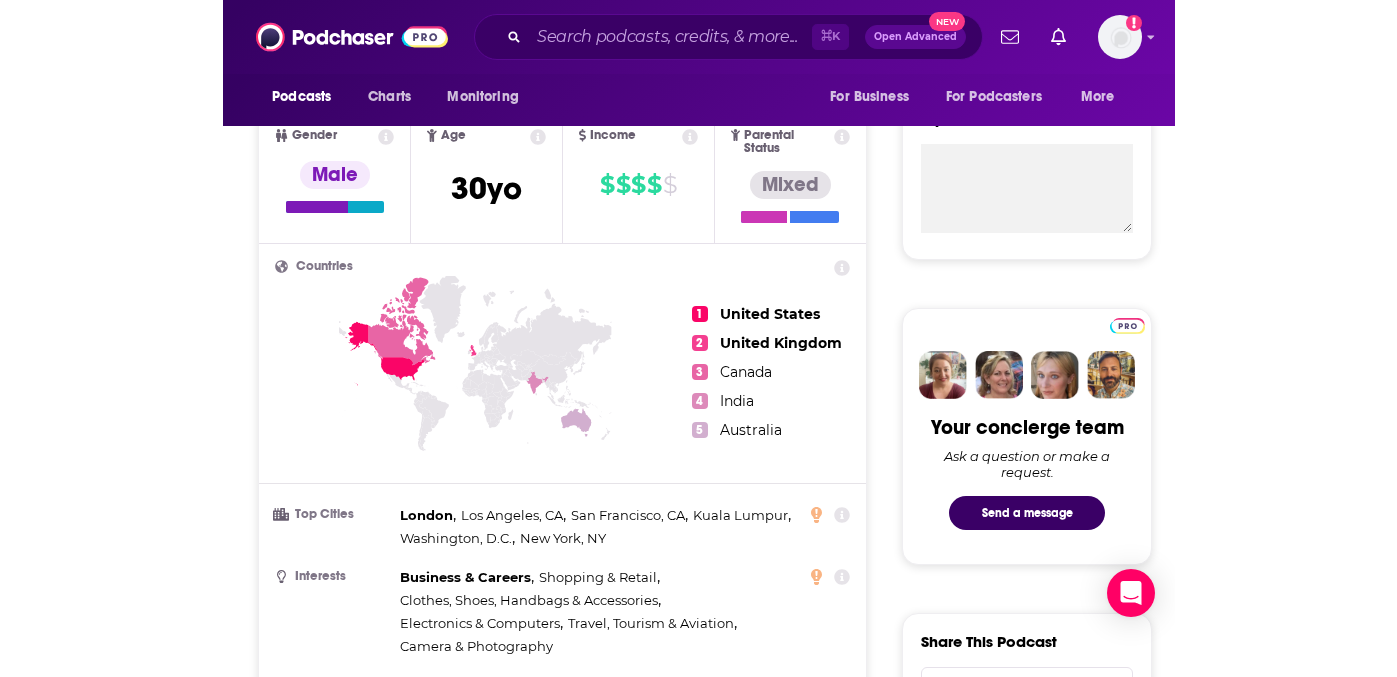 scroll, scrollTop: 688, scrollLeft: 0, axis: vertical 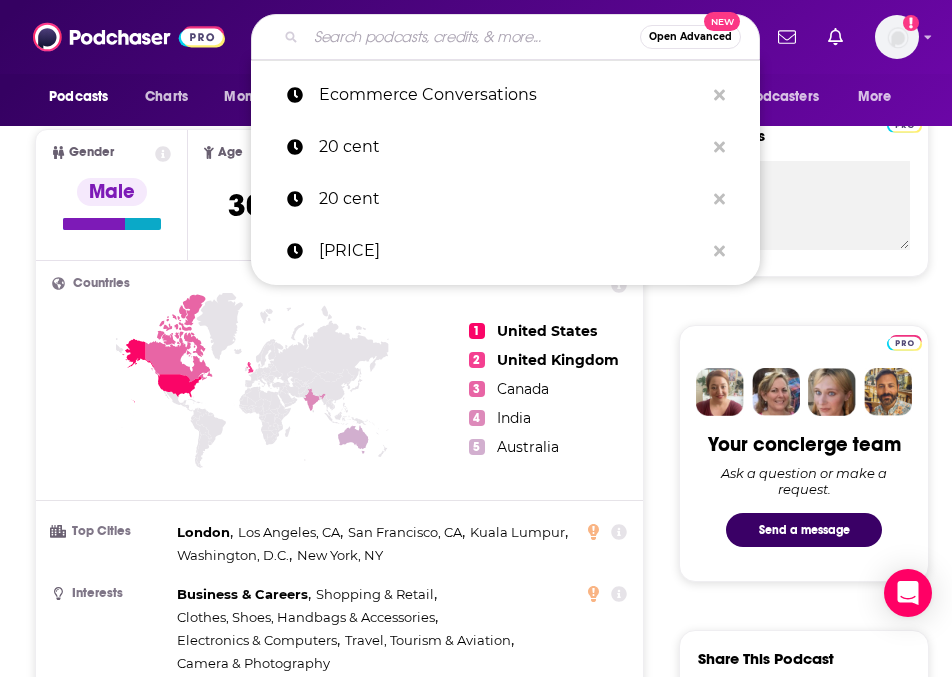 click at bounding box center (473, 37) 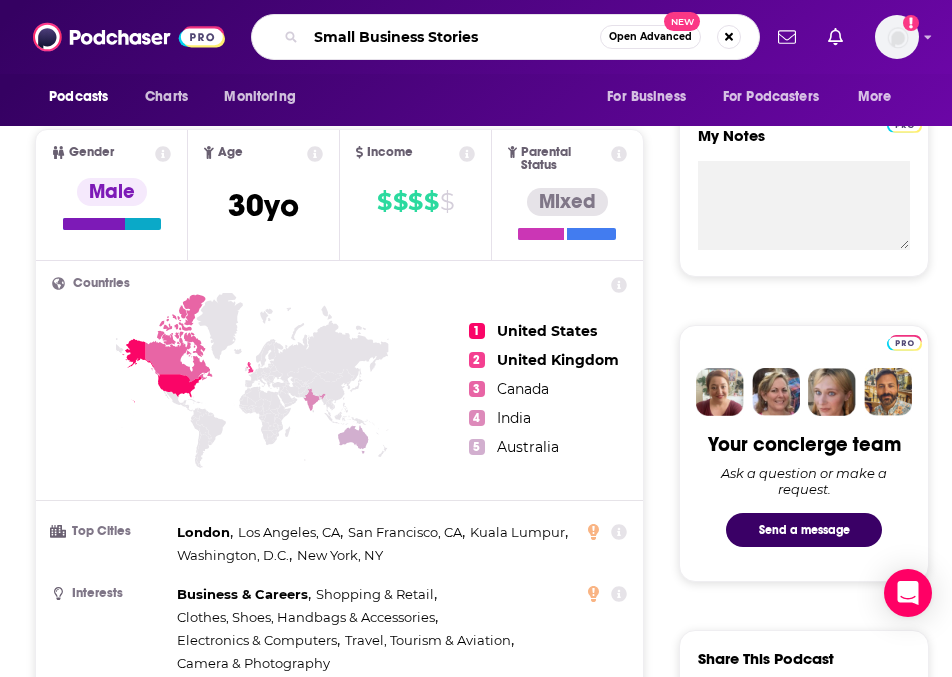 type on "Small Business Stories" 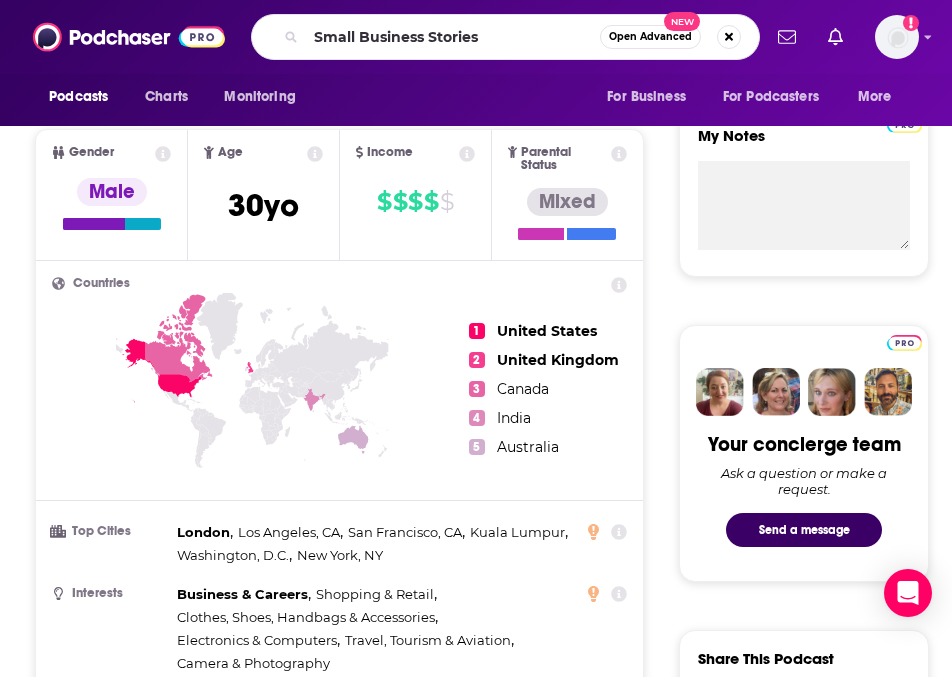 click on "Small Business Stories Open Advanced New" at bounding box center [505, 37] 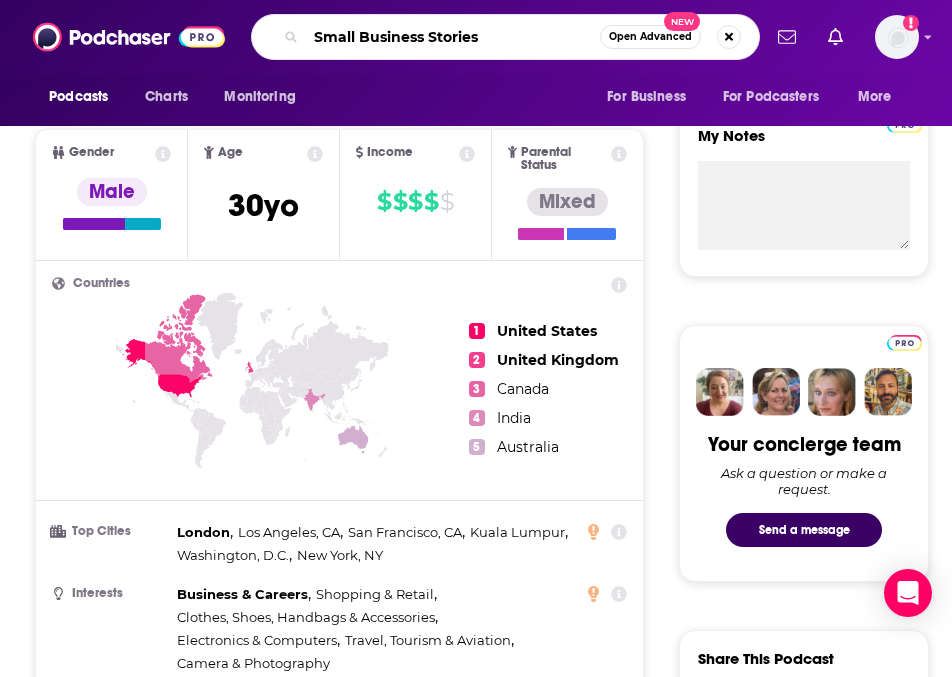 click on "Small Business Stories" at bounding box center (453, 37) 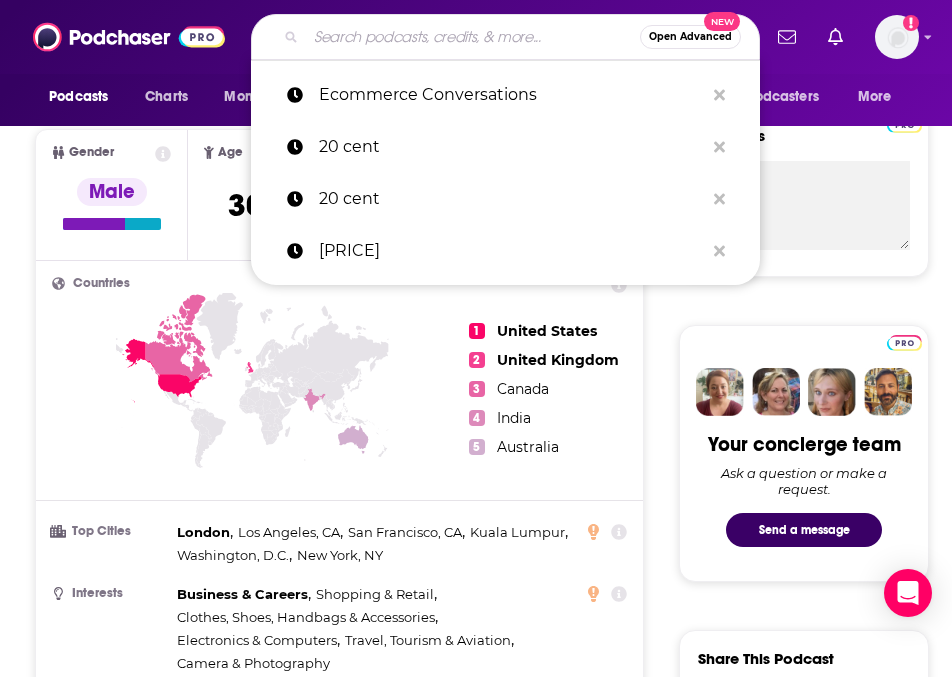 type 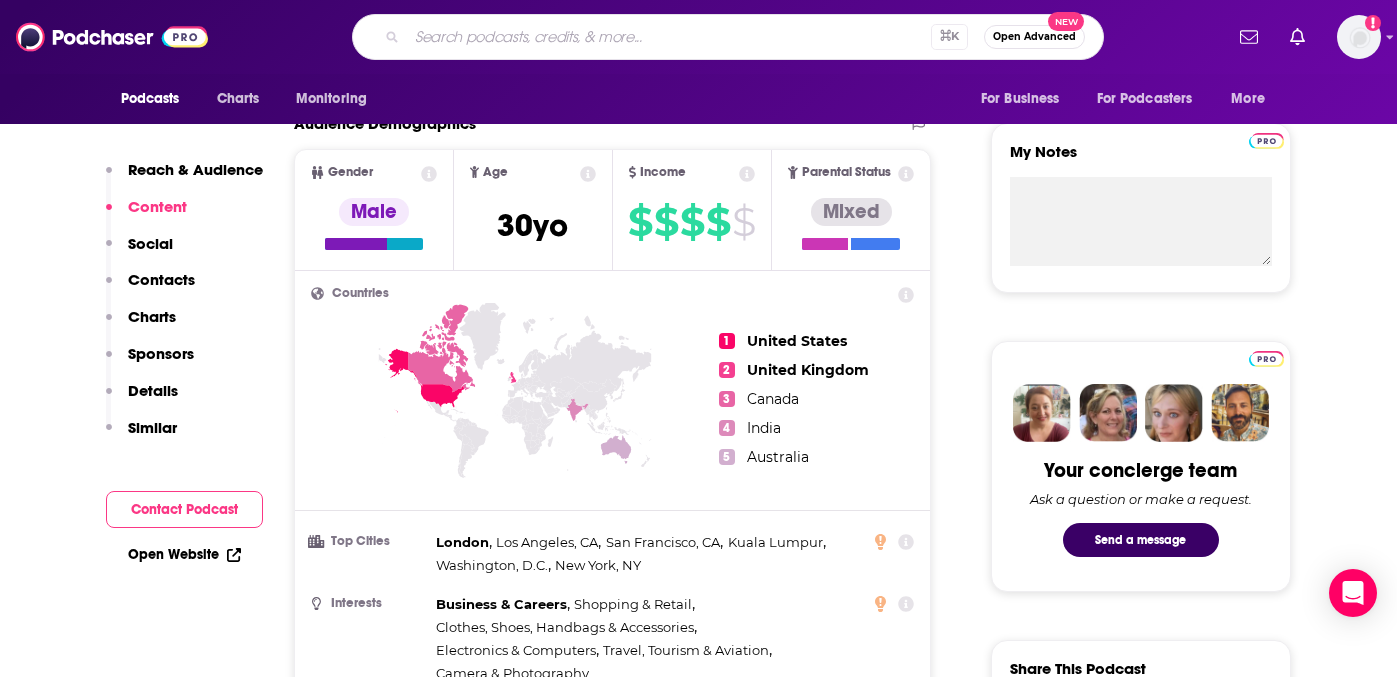 click on "About Insights Episodes 549 Reviews 1 Credits Lists 2 Similar Podcast Insights Reach & Audience Content Social Contacts Charts Sponsors Details Similar Contact Podcast Open Website  Reach Power Score™ 45 Total Monthly Listens 2k-4k New Episode Listens Under 1.7k Export One-Sheet Audience Demographics Gender Male Age 30 yo Income $ $ $ $ $ Parental Status Mixed Countries 1 United States 2 United Kingdom 3 Canada 4 India 5 Australia Top Cities London , Los Angeles, CA , San Francisco, CA , Kuala Lumpur , Washington, D.C. , New York, NY Interests Business & Careers , Shopping & Retail , Clothes, Shoes, Handbags & Accessories , Electronics & Computers , Travel, Tourism & Aviation , Camera & Photography Jobs Software Engineers , Data Scientists , Directors , Journalists/Reporters , IT/Computer Specialists , Entrepreneurs Ethnicities White / Caucasian , African American , Asian , Hispanic Show More Content Political Skew Neutral/Mixed Socials X/Twitter @PracticalEcomm 40k Instagram @practical_ecommerce 456 11k 4k" at bounding box center (699, 4818) 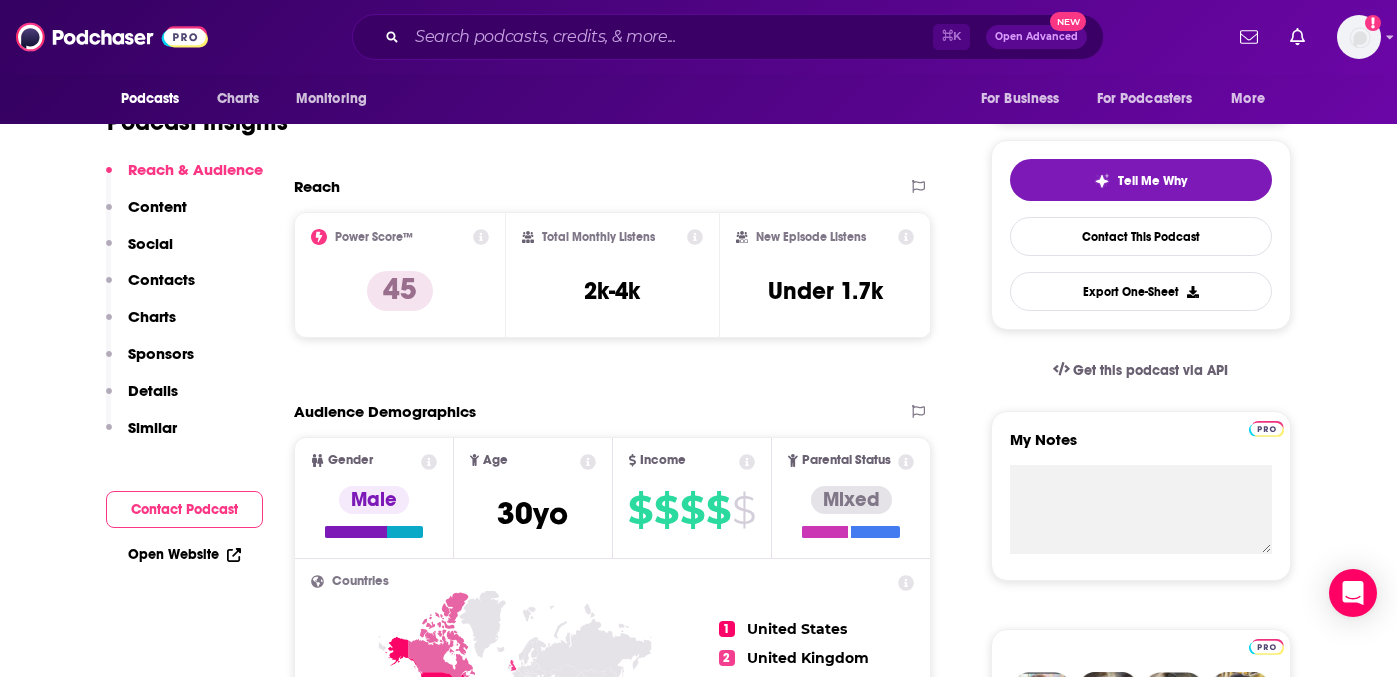 scroll, scrollTop: 401, scrollLeft: 0, axis: vertical 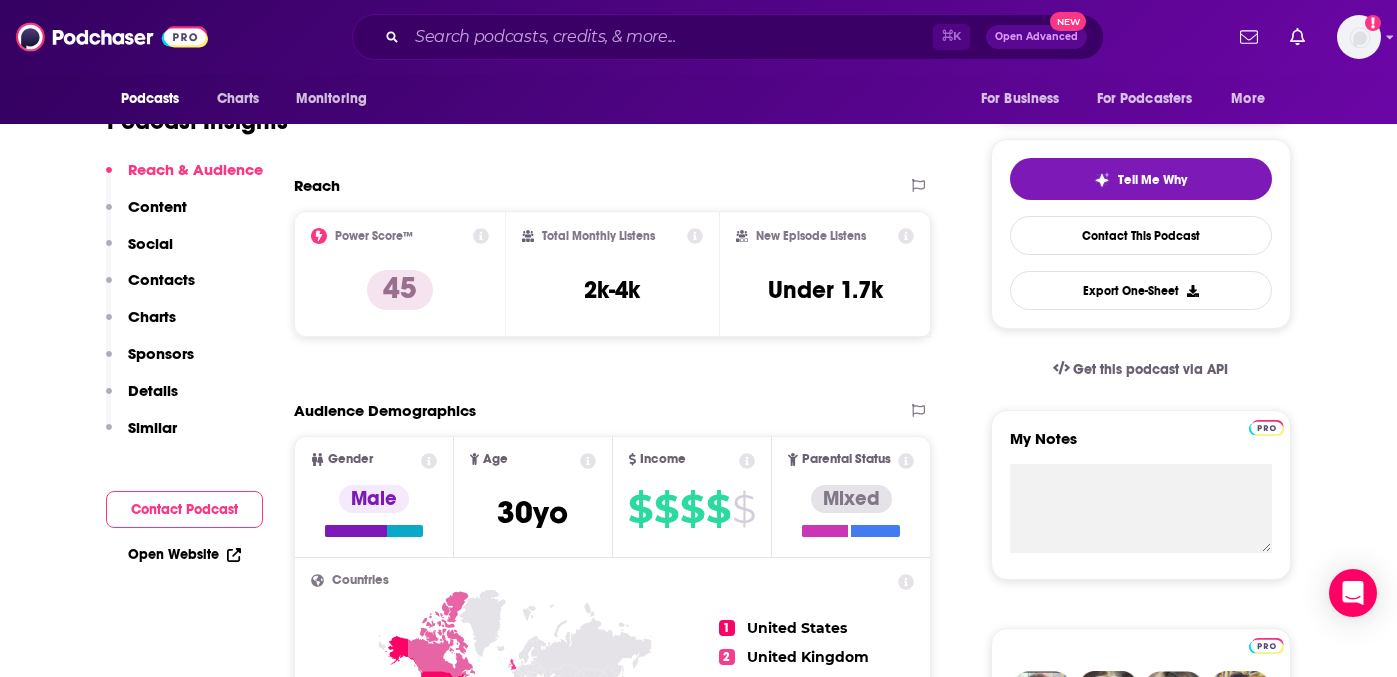 click on "Total Monthly Listens 2k-4k" at bounding box center (612, 274) 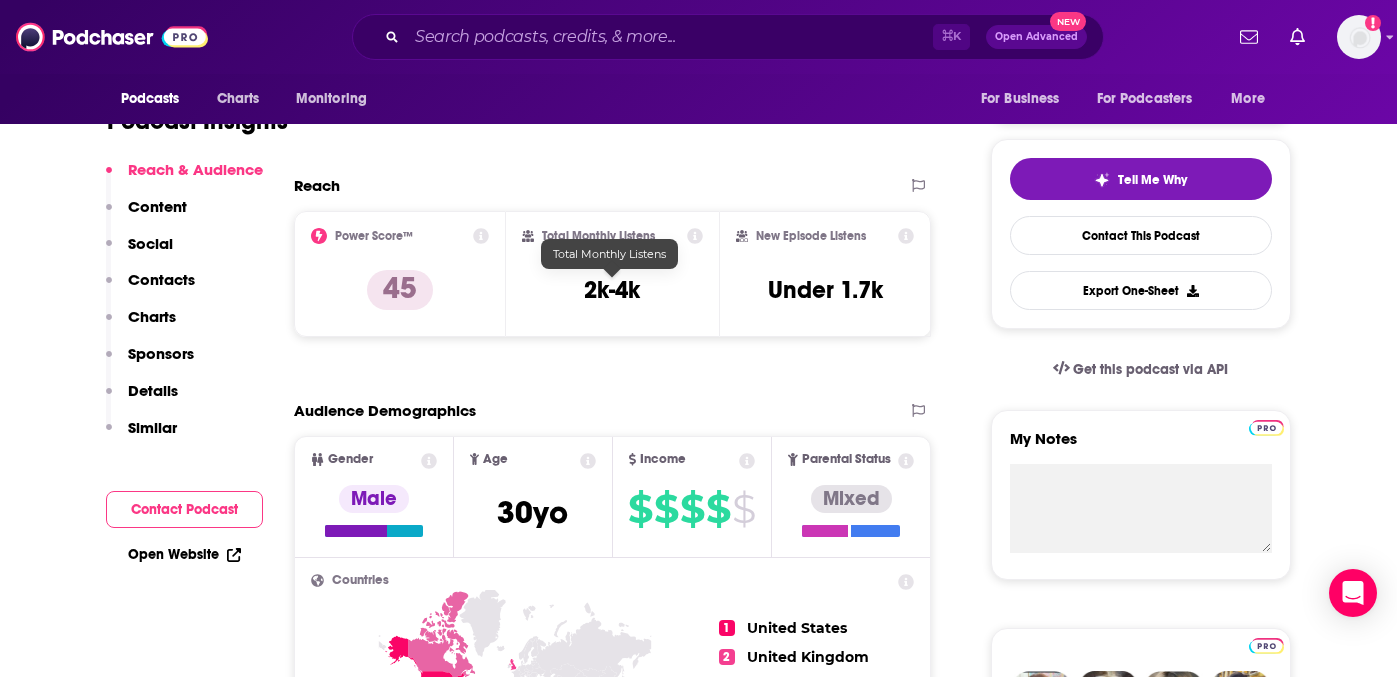 click on "2k-4k" at bounding box center [612, 290] 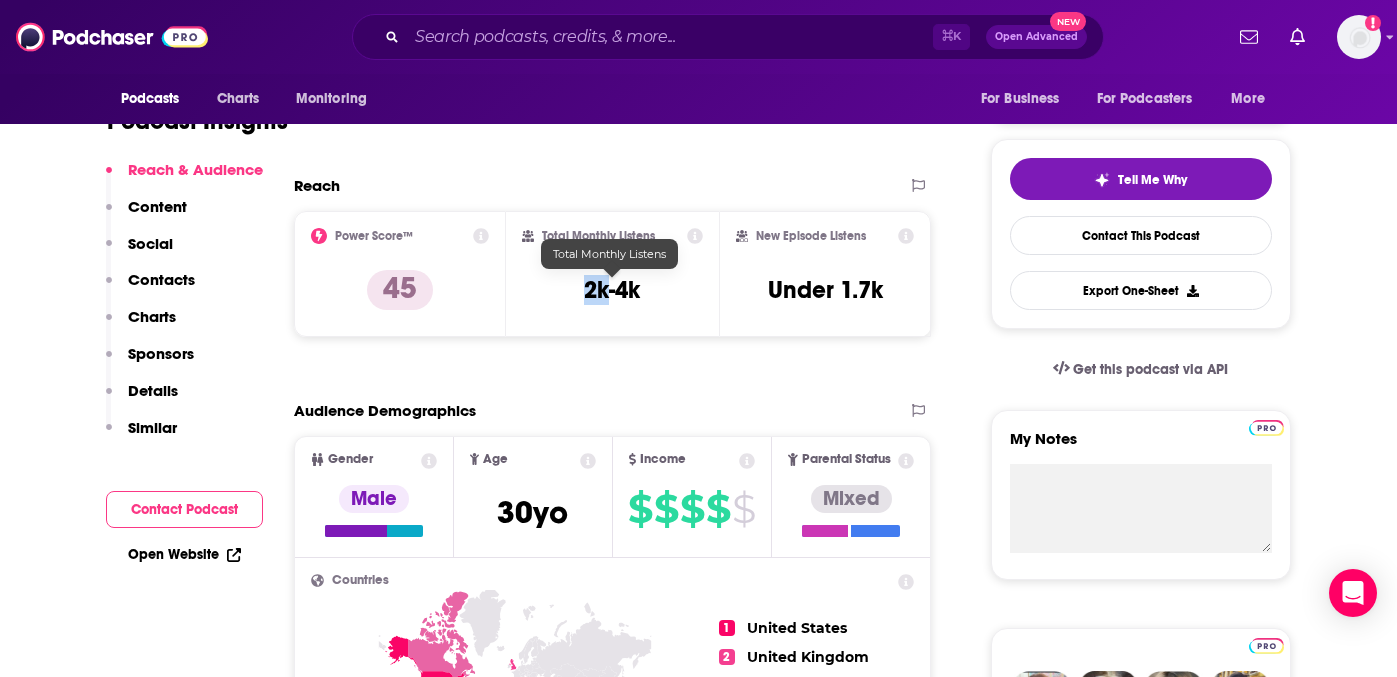 click on "2k-4k" at bounding box center [612, 290] 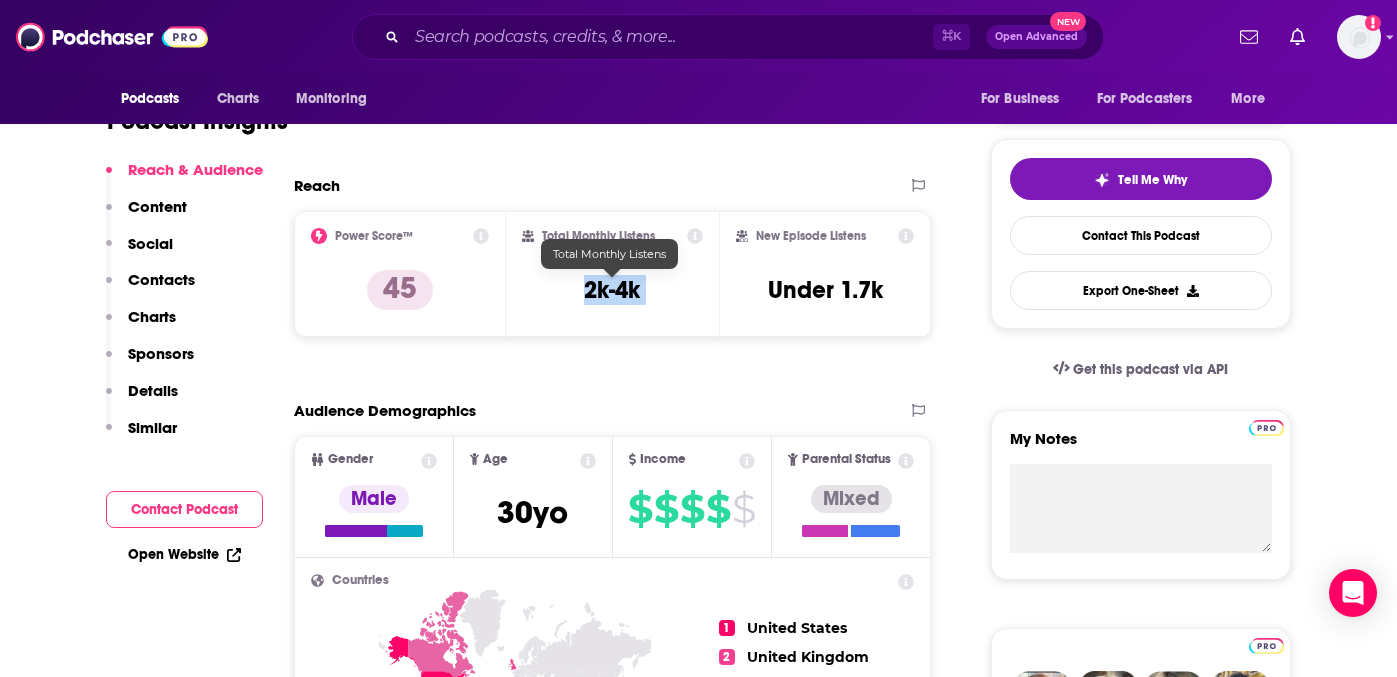 click on "2k-4k" at bounding box center [612, 290] 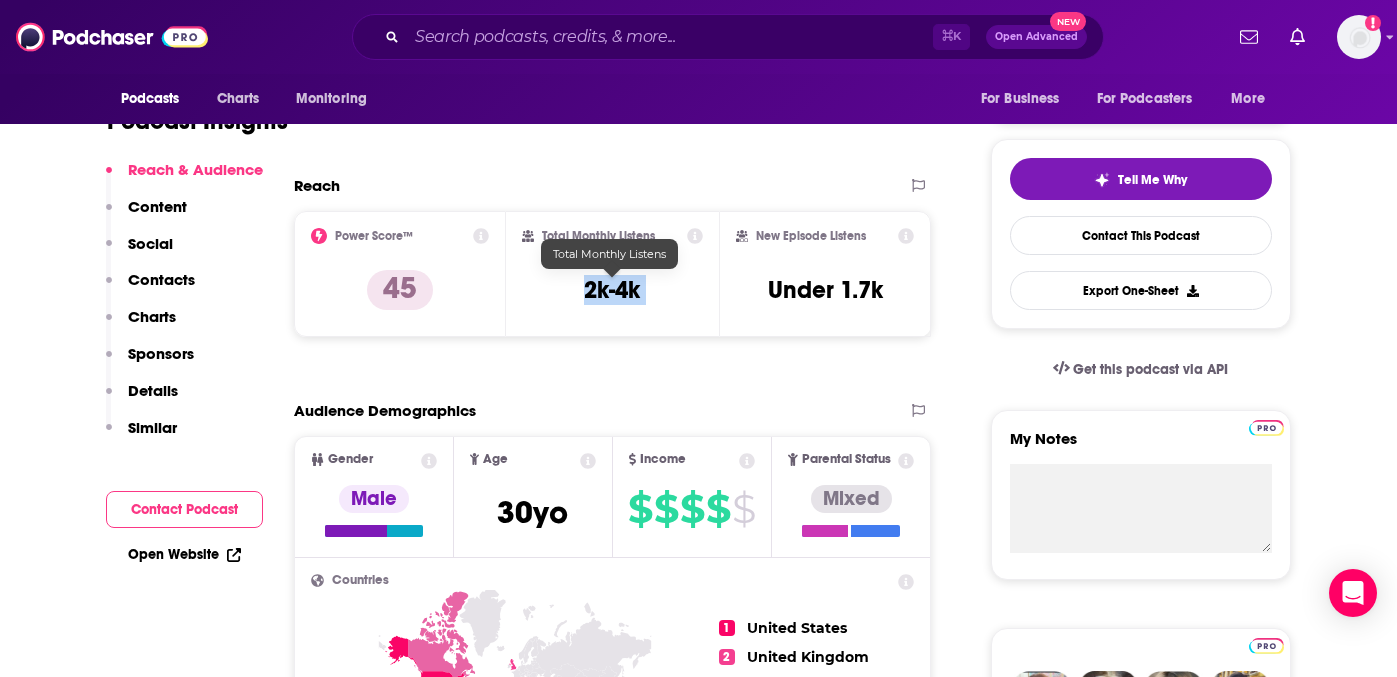 copy on "2k-4k" 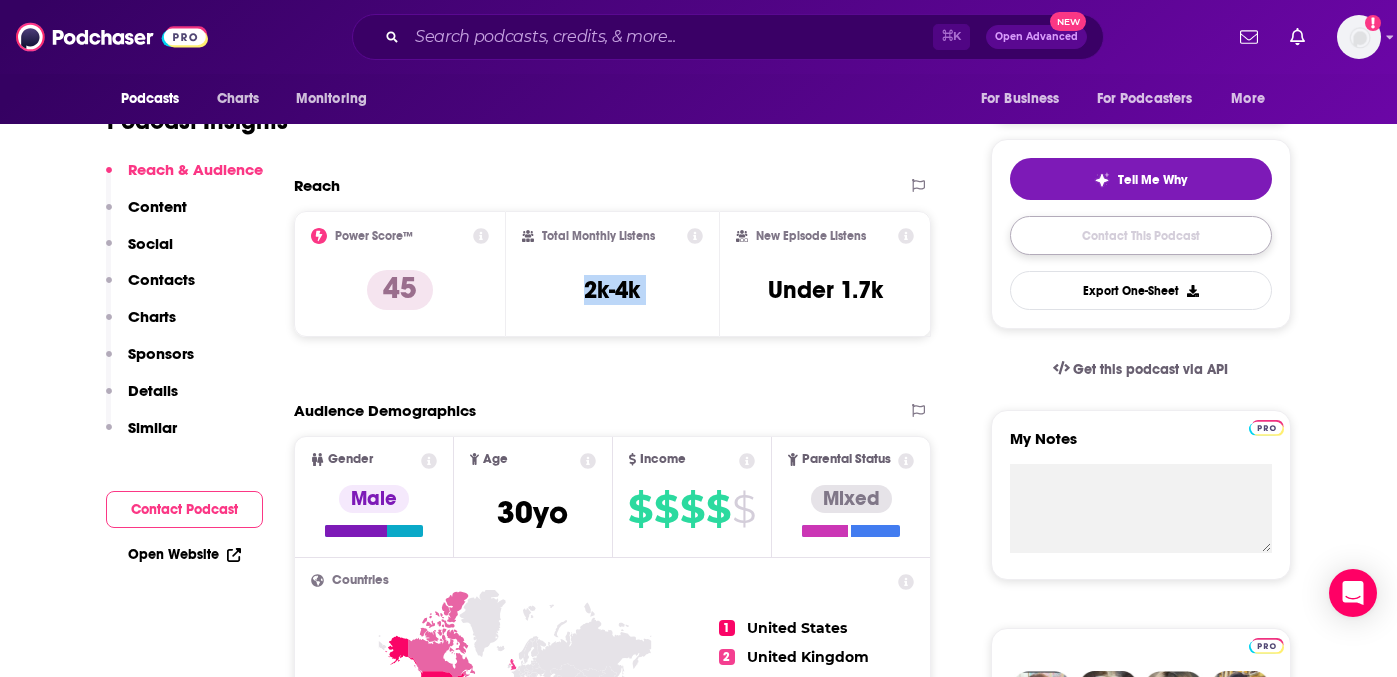 click on "Contact This Podcast" at bounding box center (1141, 235) 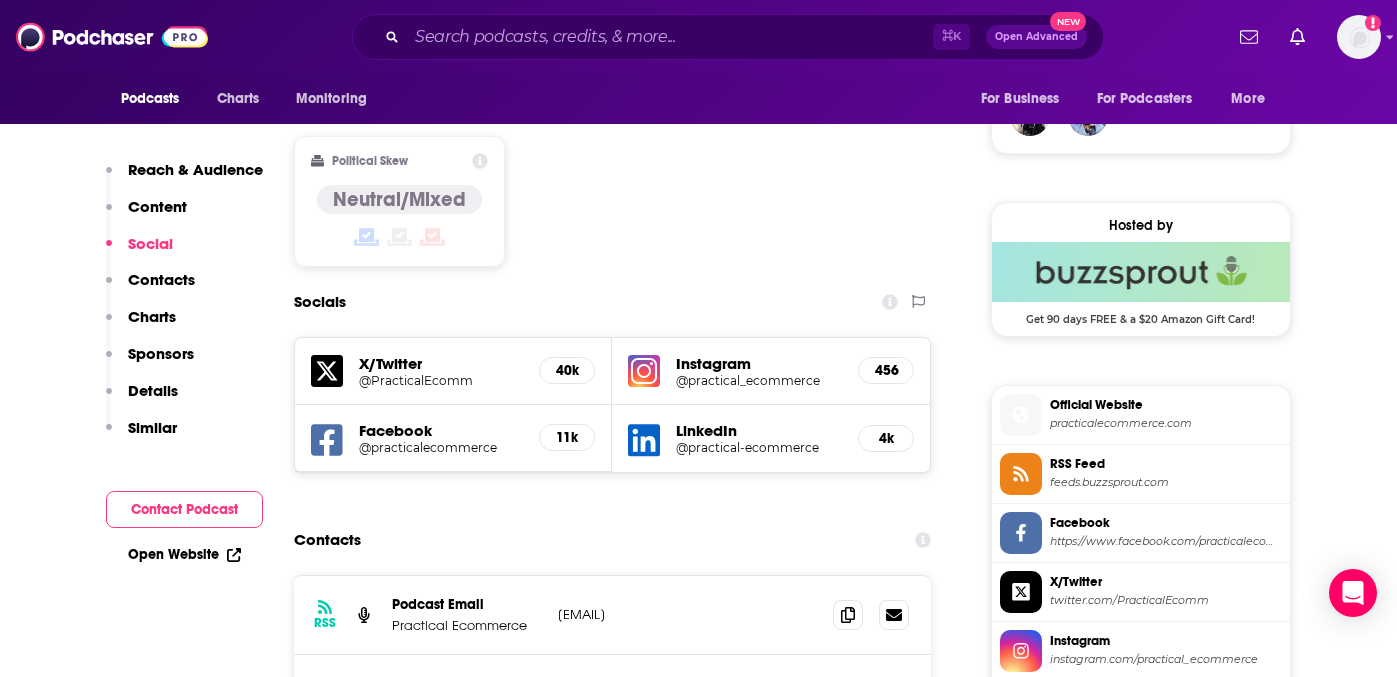 scroll, scrollTop: 69, scrollLeft: 0, axis: vertical 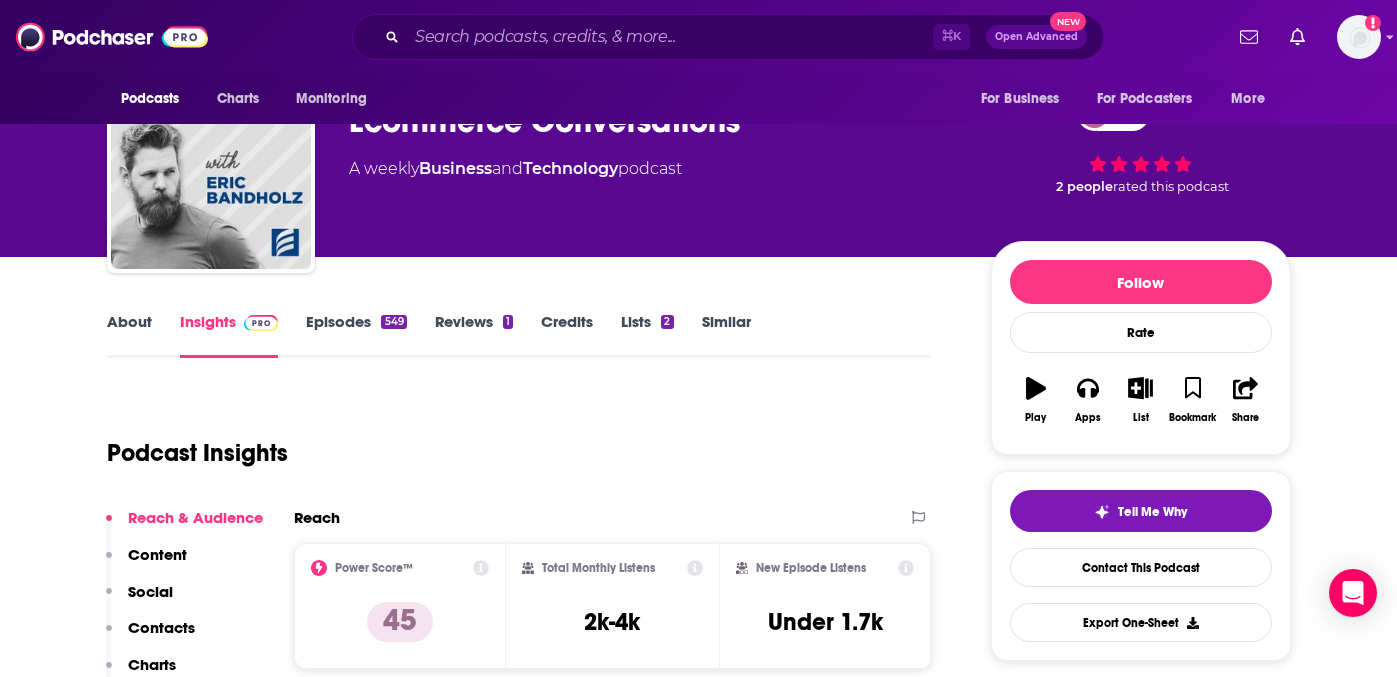 click on "About Insights Episodes 549 Reviews 1 Credits Lists 2 Similar Podcast Insights Reach & Audience Content Social Contacts Charts Sponsors Details Similar Contact Podcast Open Website  Reach Power Score™ 45 Total Monthly Listens 2k-4k New Episode Listens Under 1.7k Export One-Sheet Audience Demographics Gender Male Age 30 yo Income $ $ $ $ $ Parental Status Mixed Countries 1 United States 2 United Kingdom 3 Canada 4 India 5 Australia Top Cities London , Los Angeles, CA , San Francisco, CA , Kuala Lumpur , Washington, D.C. , New York, NY Interests Business & Careers , Shopping & Retail , Clothes, Shoes, Handbags & Accessories , Electronics & Computers , Travel, Tourism & Aviation , Camera & Photography Jobs Software Engineers , Data Scientists , Directors , Journalists/Reporters , IT/Computer Specialists , Entrepreneurs Ethnicities White / Caucasian , African American , Asian , Hispanic Show More Content Political Skew Neutral/Mixed Socials X/Twitter @PracticalEcomm 40k Instagram @practical_ecommerce 456 11k 4k" at bounding box center (699, 5437) 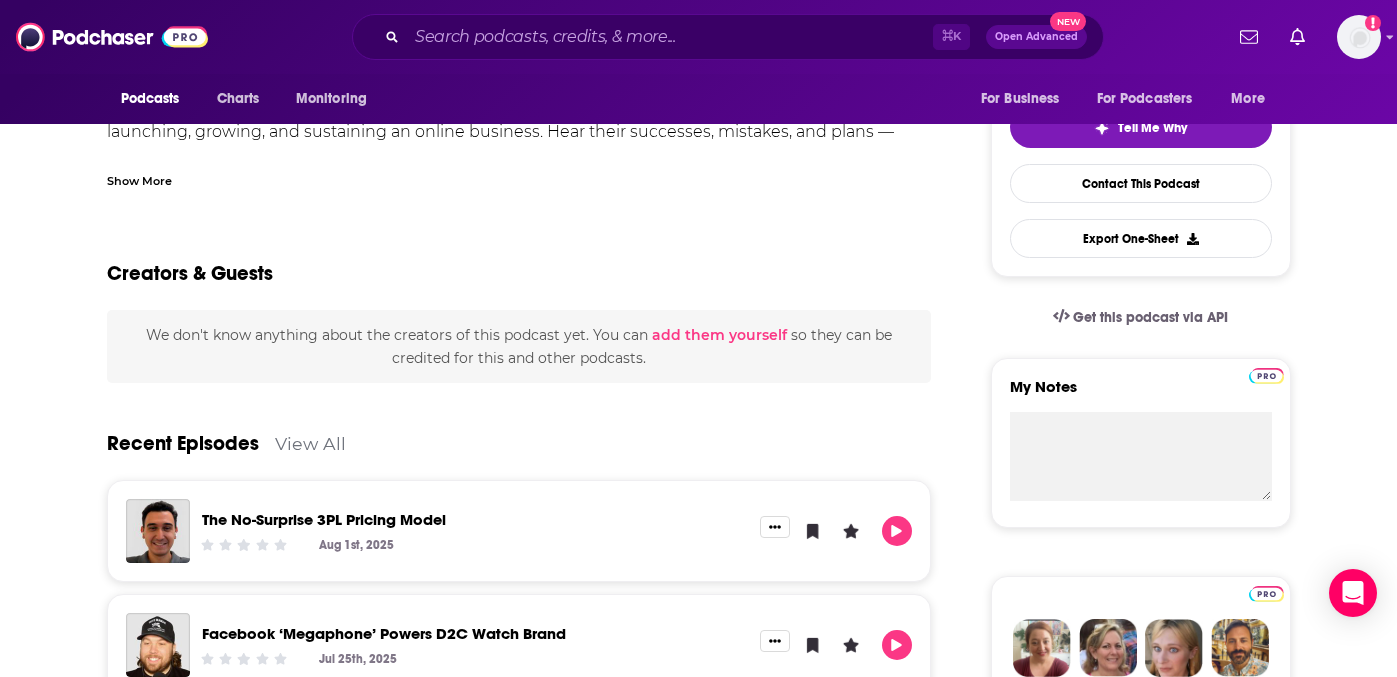 scroll, scrollTop: 258, scrollLeft: 0, axis: vertical 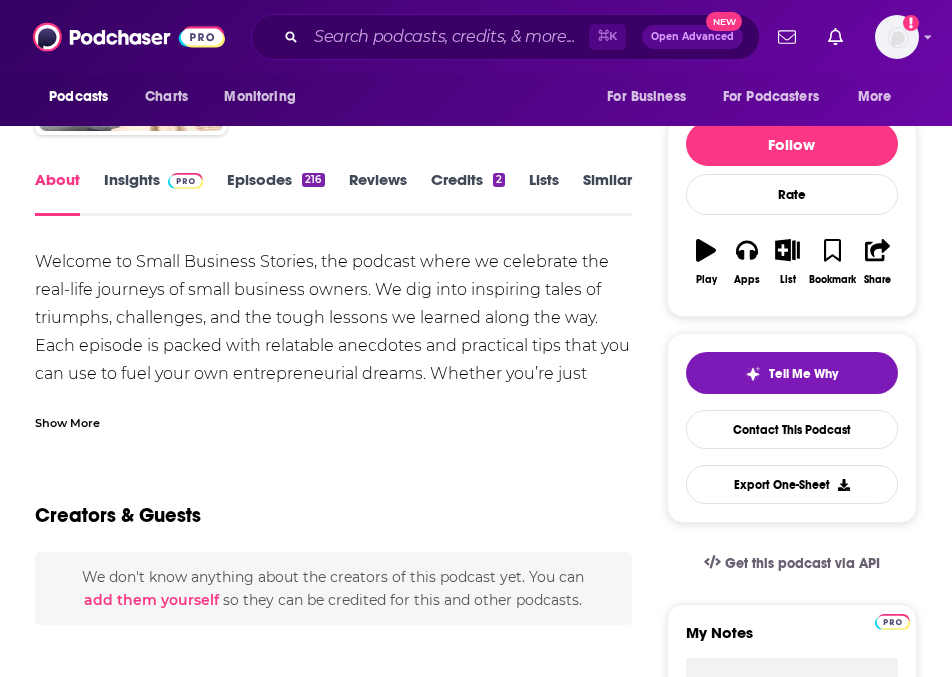 click at bounding box center [181, 179] 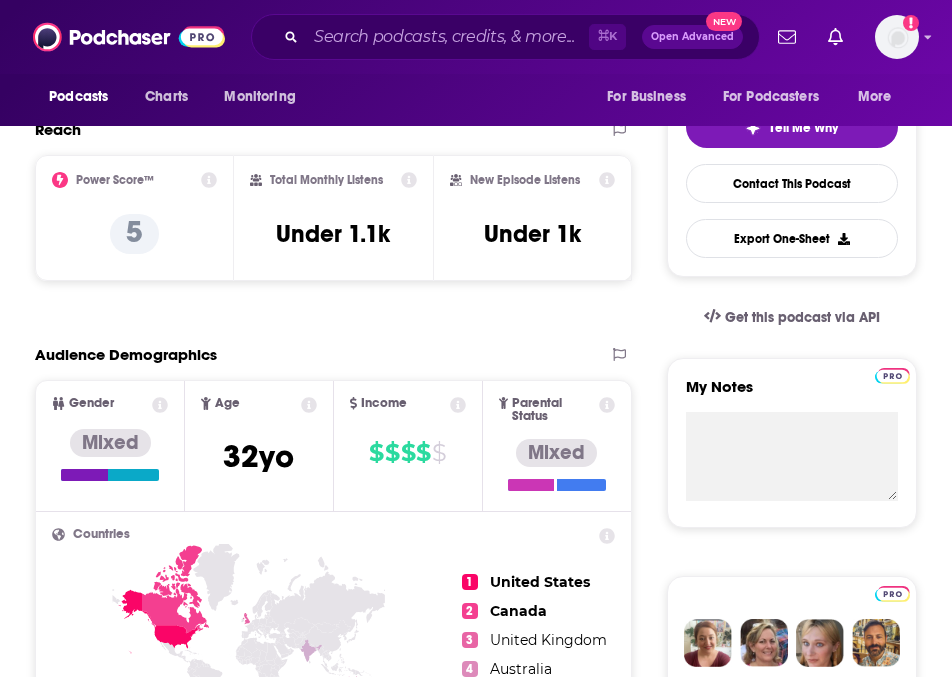scroll, scrollTop: 439, scrollLeft: 0, axis: vertical 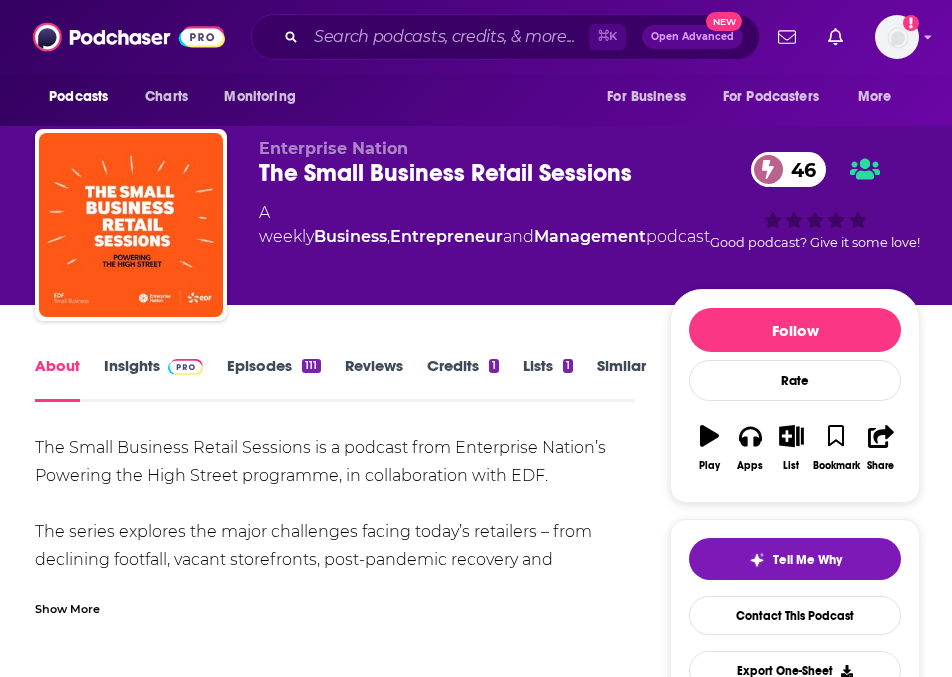 click on "Insights" at bounding box center (153, 379) 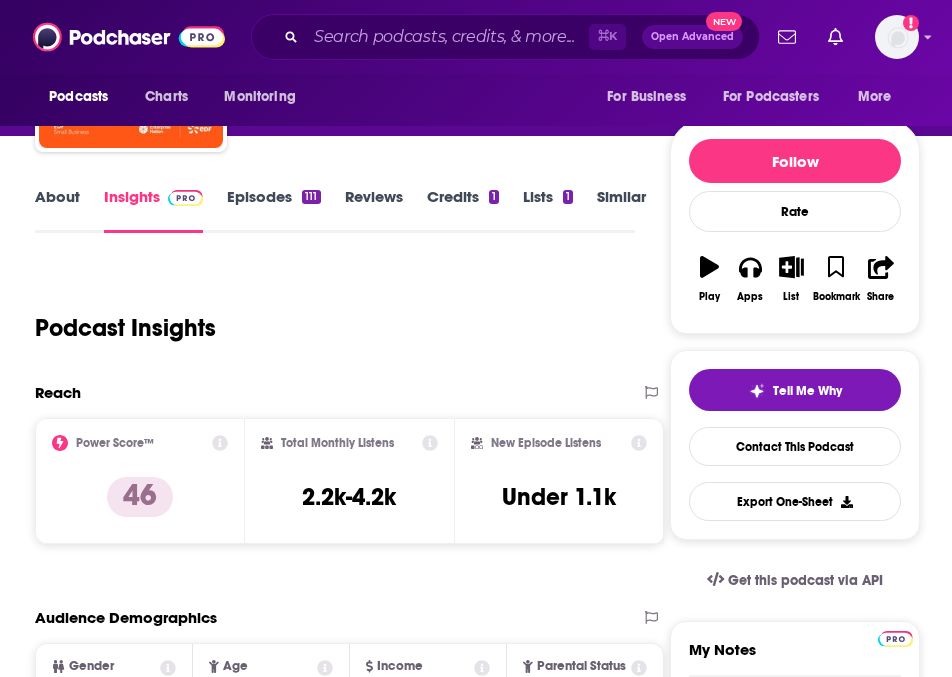 scroll, scrollTop: 0, scrollLeft: 0, axis: both 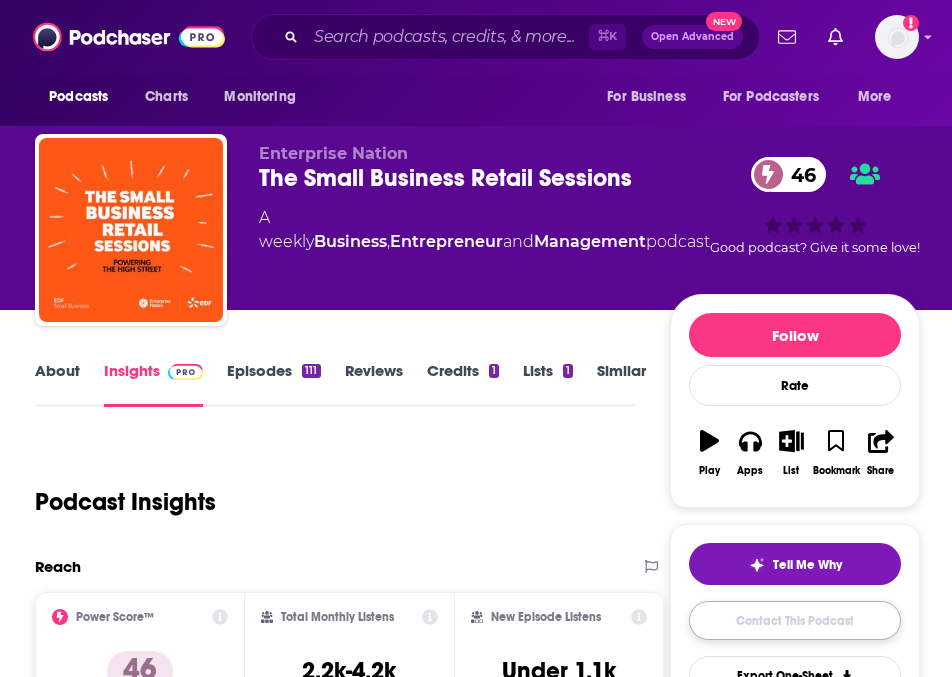 click on "Contact This Podcast" at bounding box center (795, 620) 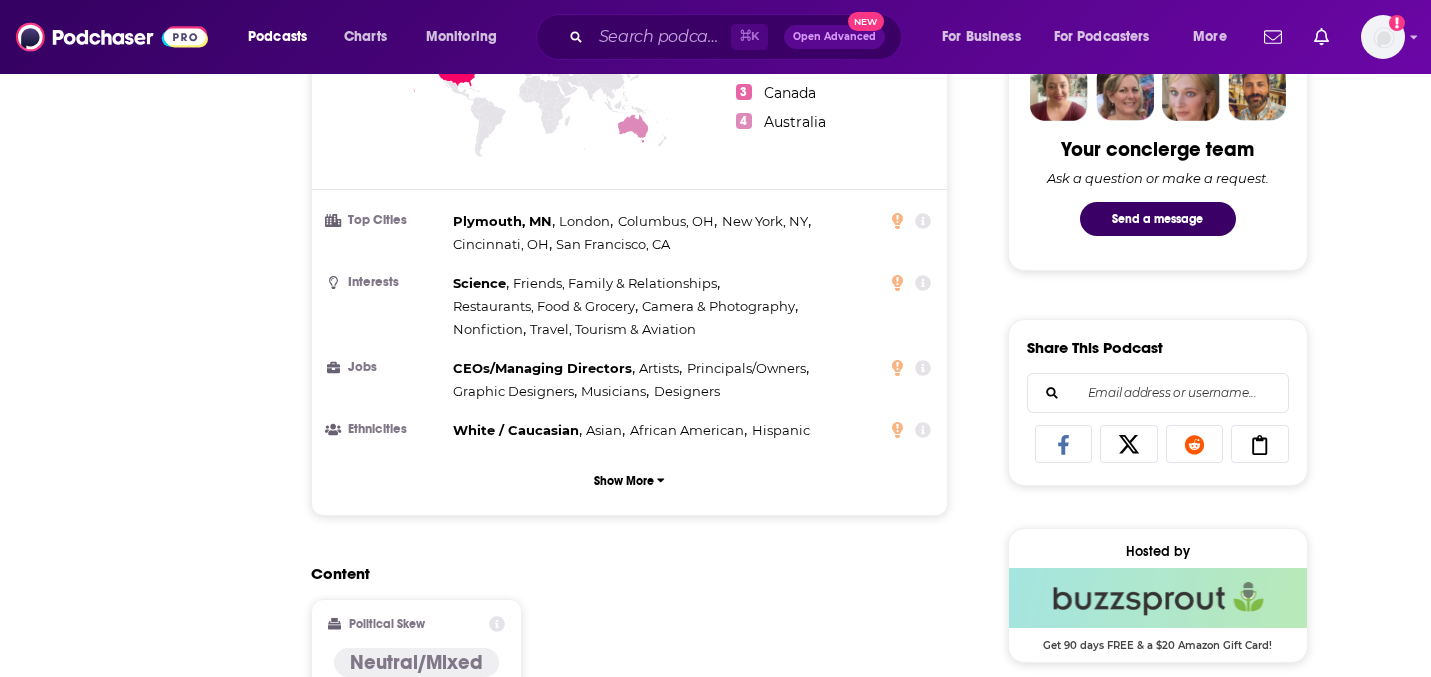 scroll, scrollTop: 0, scrollLeft: 0, axis: both 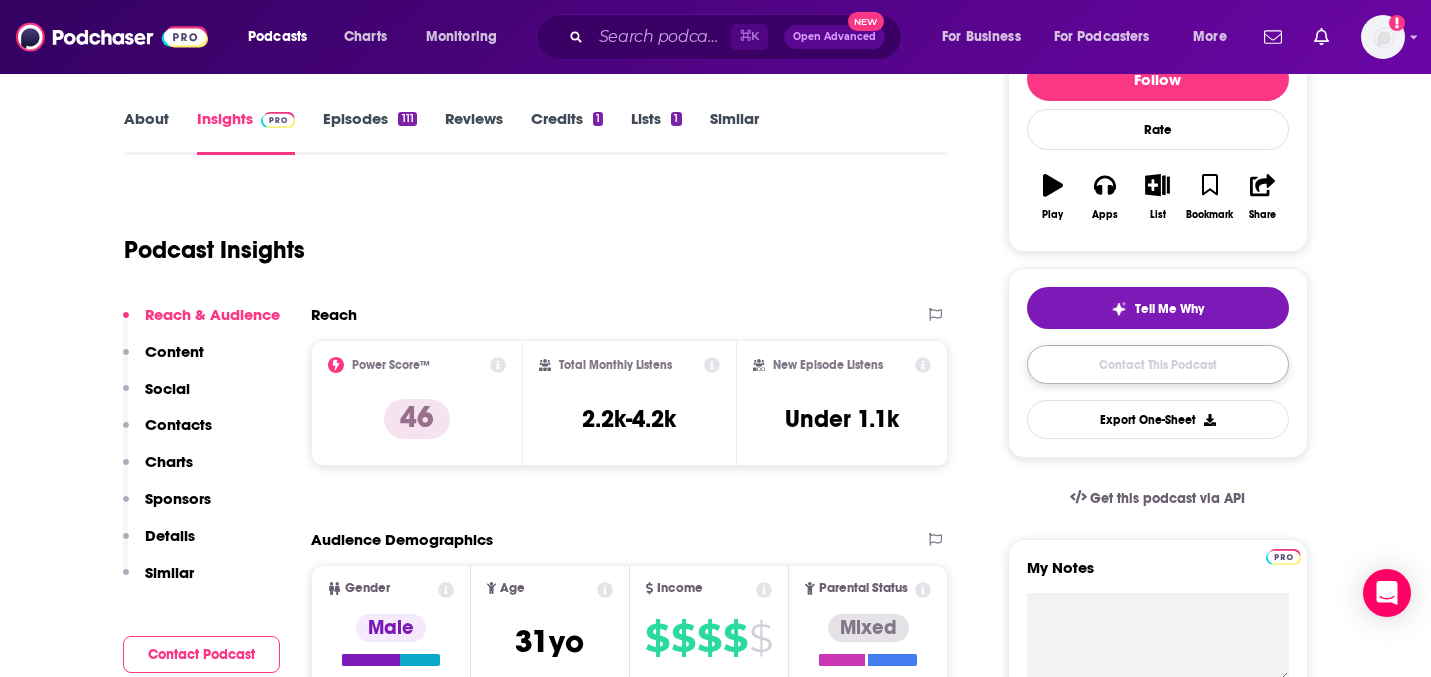 click on "Contact This Podcast" at bounding box center [1158, 364] 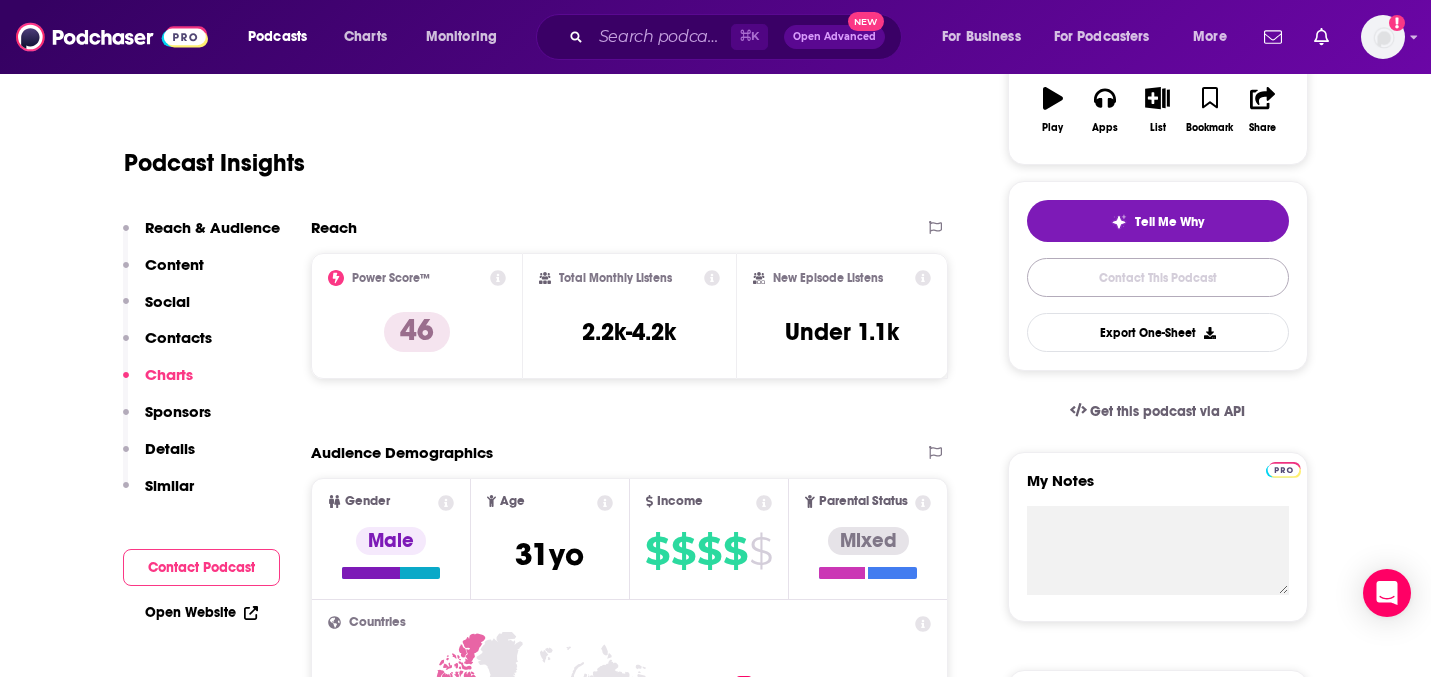scroll, scrollTop: 0, scrollLeft: 0, axis: both 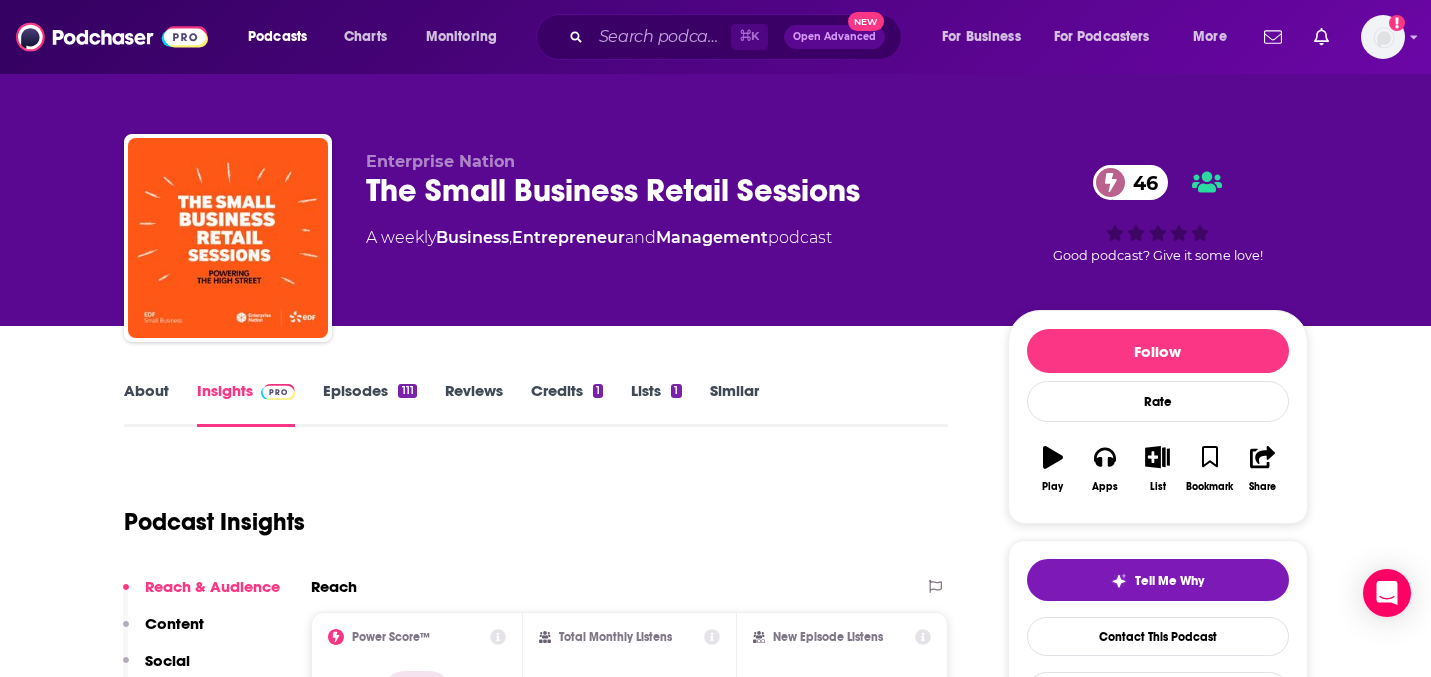 click on "The Small Business Retail Sessions 46" at bounding box center (671, 190) 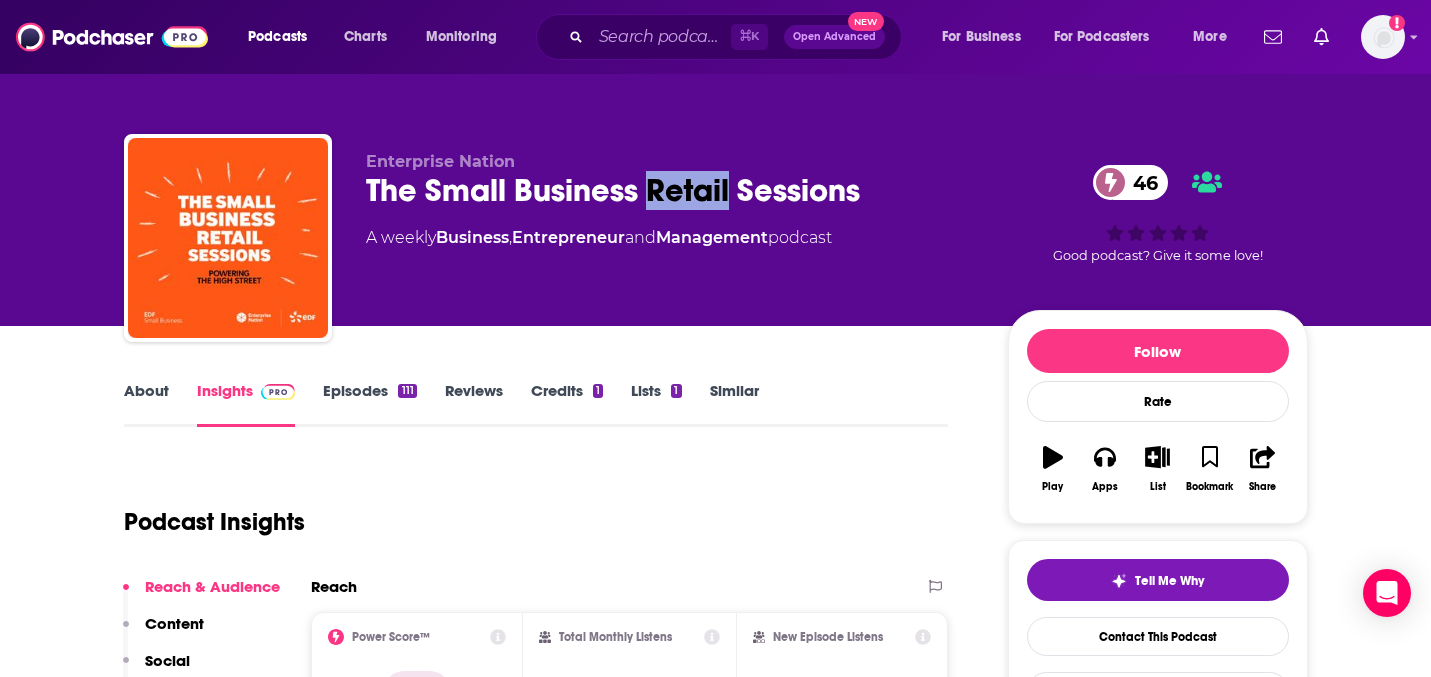 click on "The Small Business Retail Sessions 46" at bounding box center (671, 190) 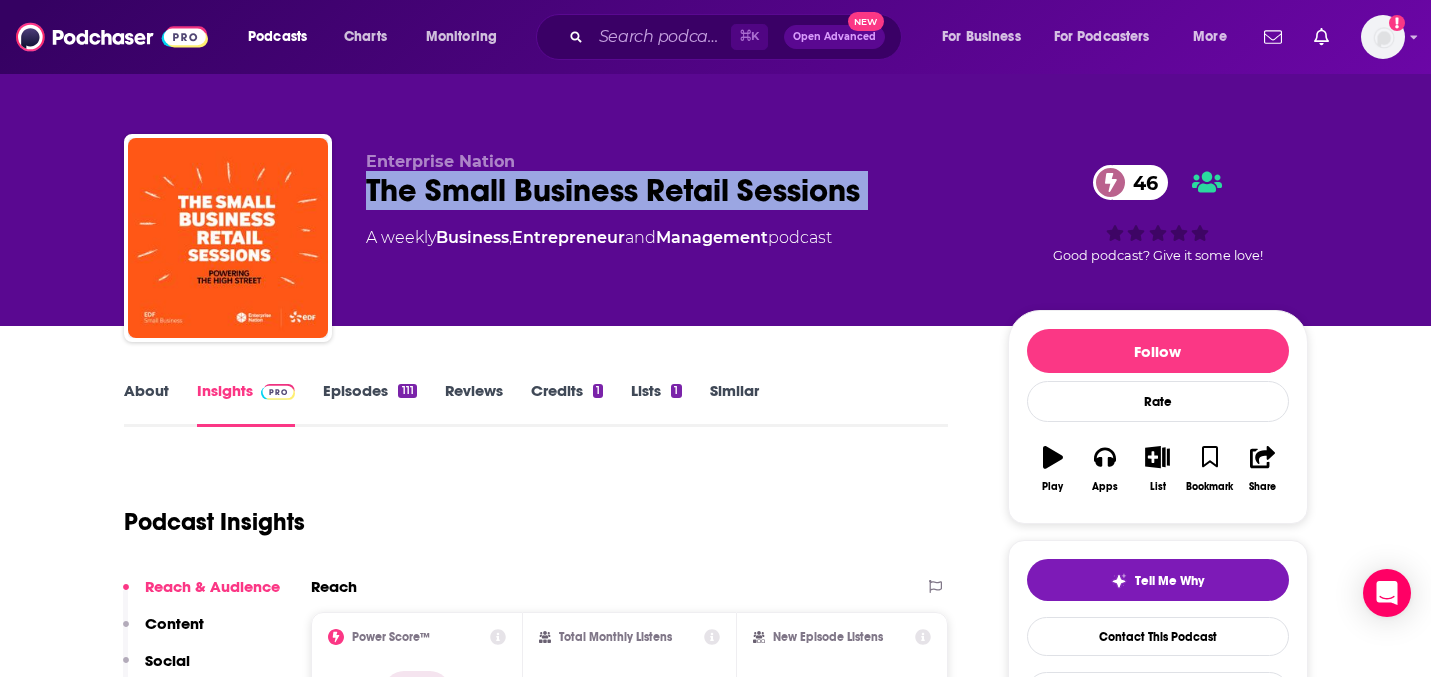 click on "The Small Business Retail Sessions 46" at bounding box center (671, 190) 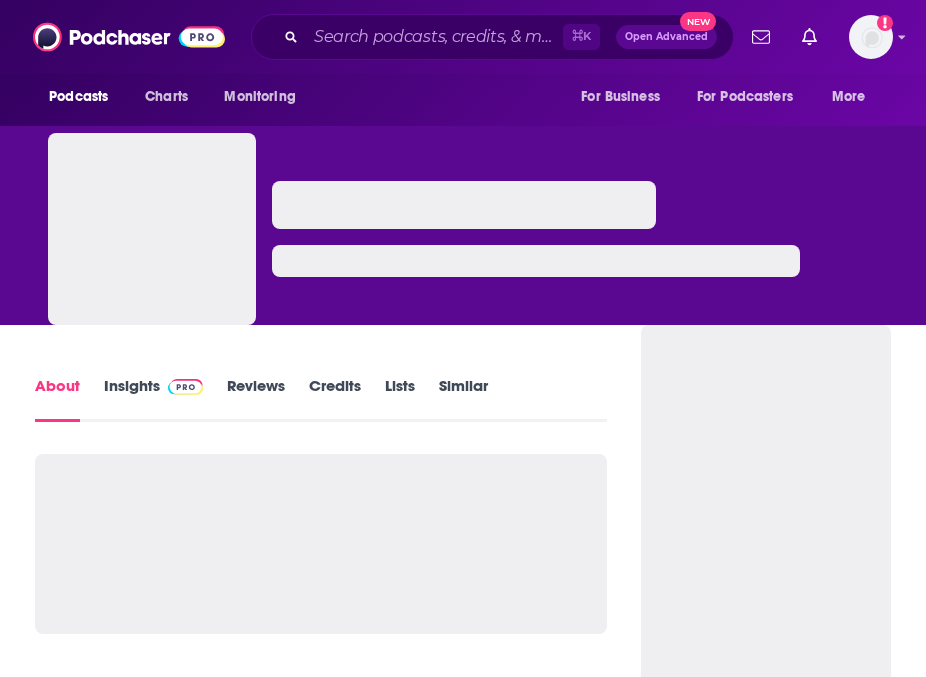 scroll, scrollTop: 0, scrollLeft: 0, axis: both 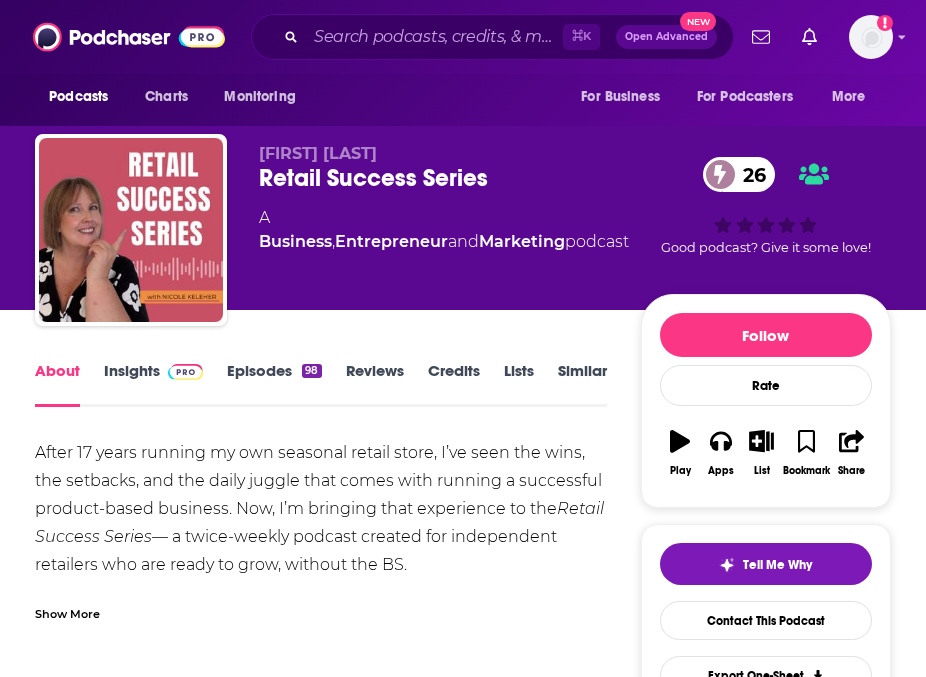click on "Insights" at bounding box center [153, 384] 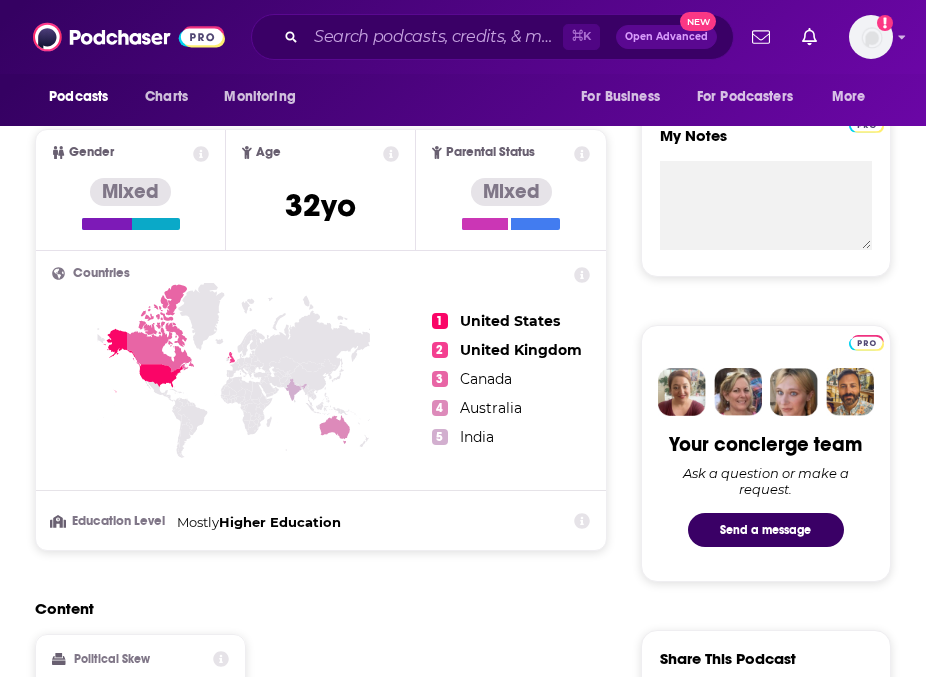 scroll, scrollTop: 1250, scrollLeft: 0, axis: vertical 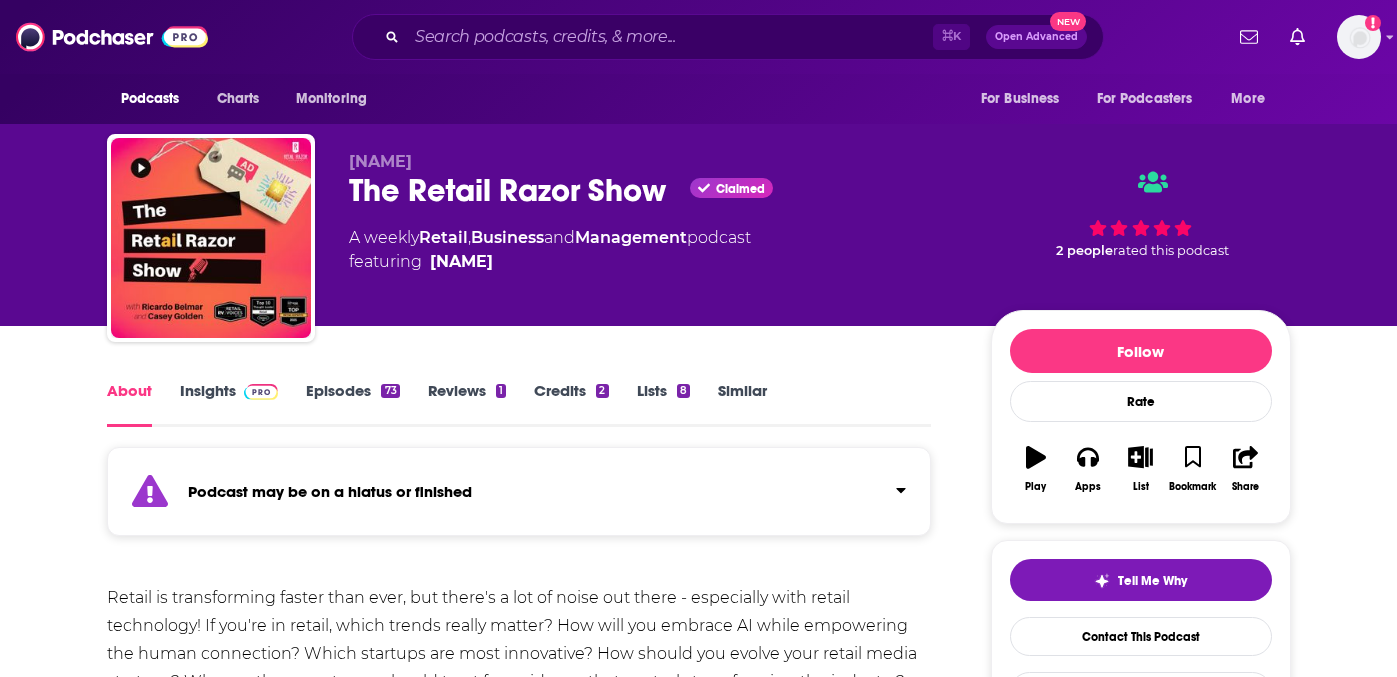 click on "Insights" at bounding box center [229, 404] 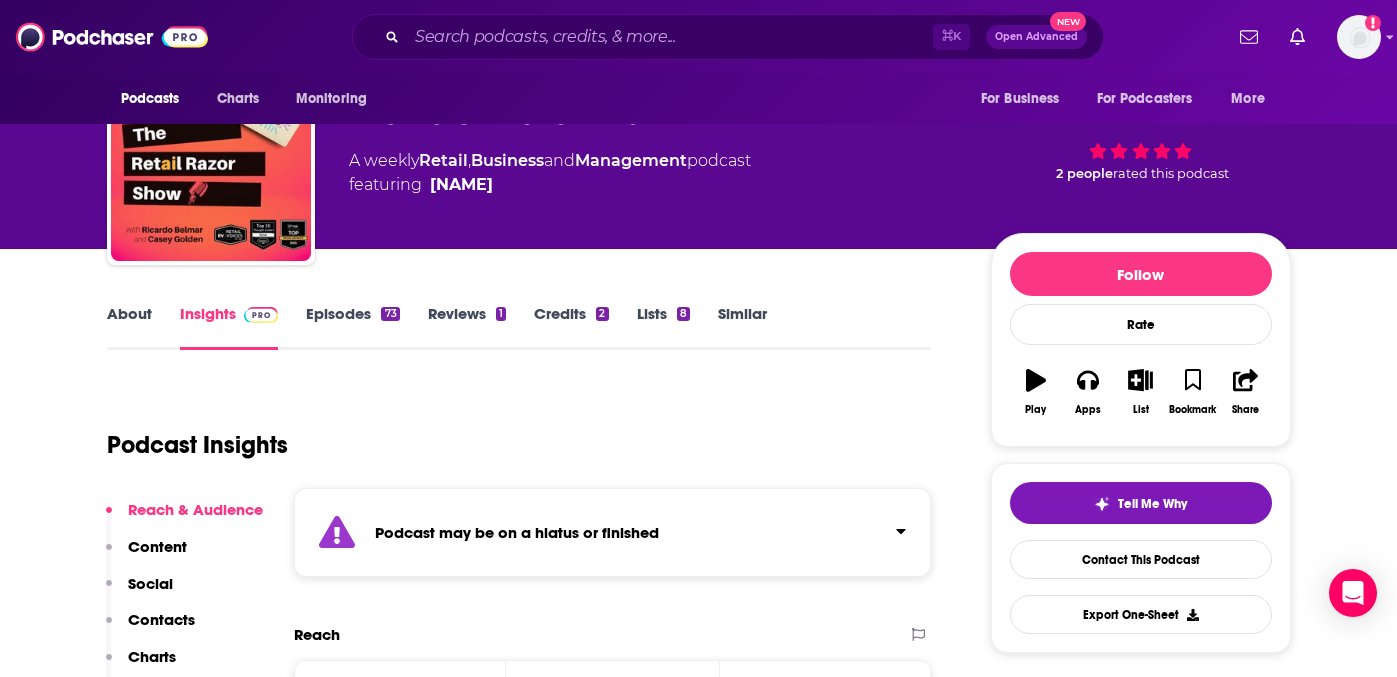 scroll, scrollTop: 78, scrollLeft: 0, axis: vertical 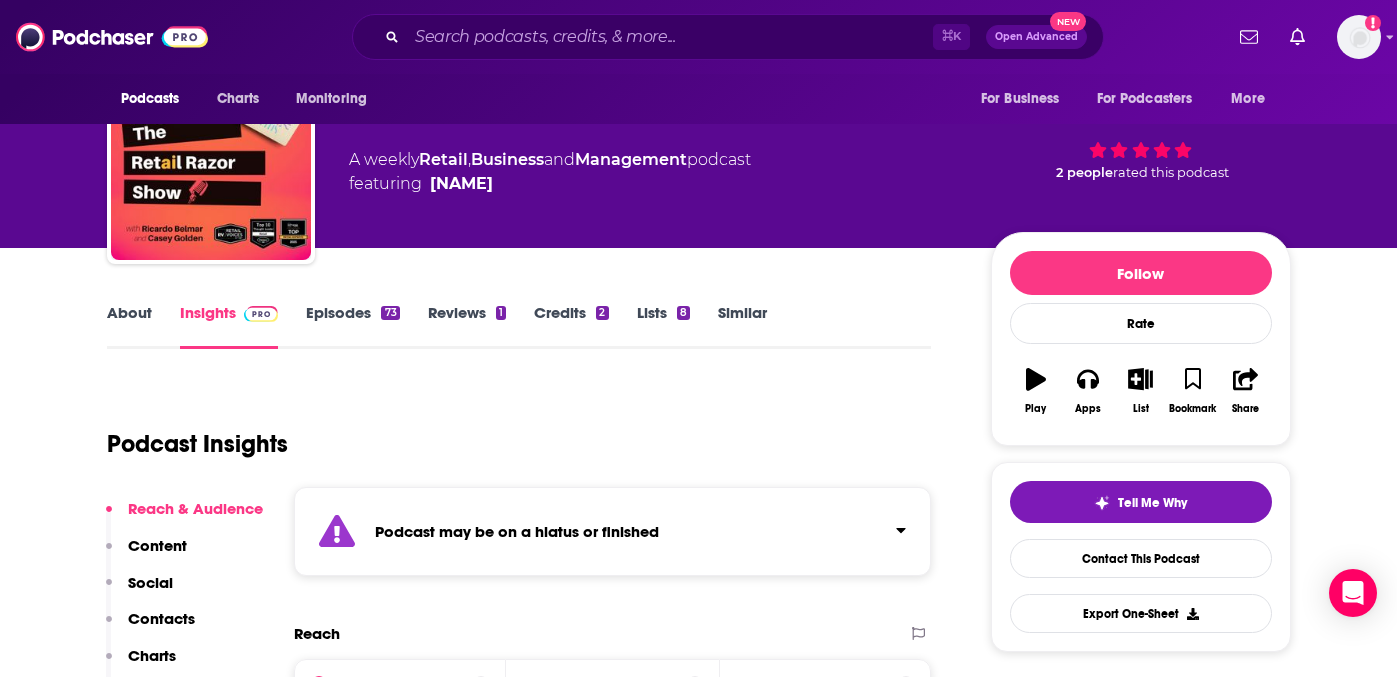 click on "Episodes 73" at bounding box center [352, 326] 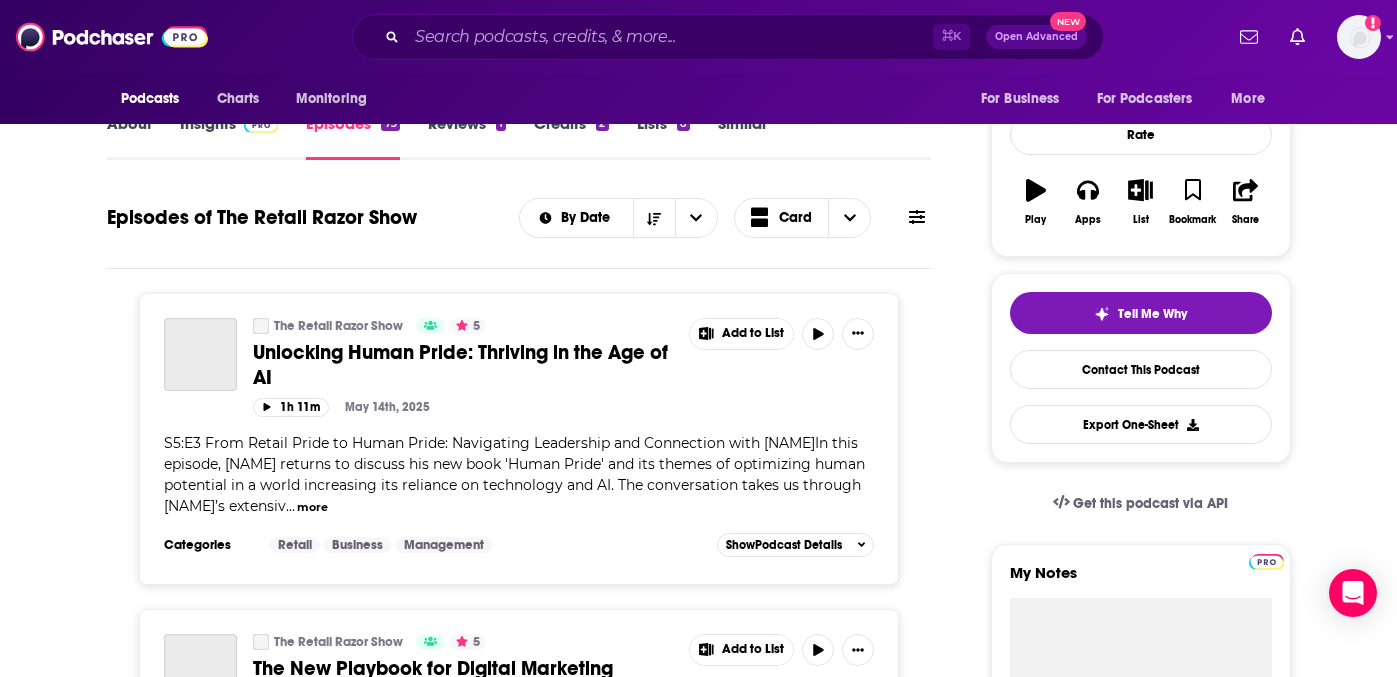 scroll, scrollTop: 213, scrollLeft: 0, axis: vertical 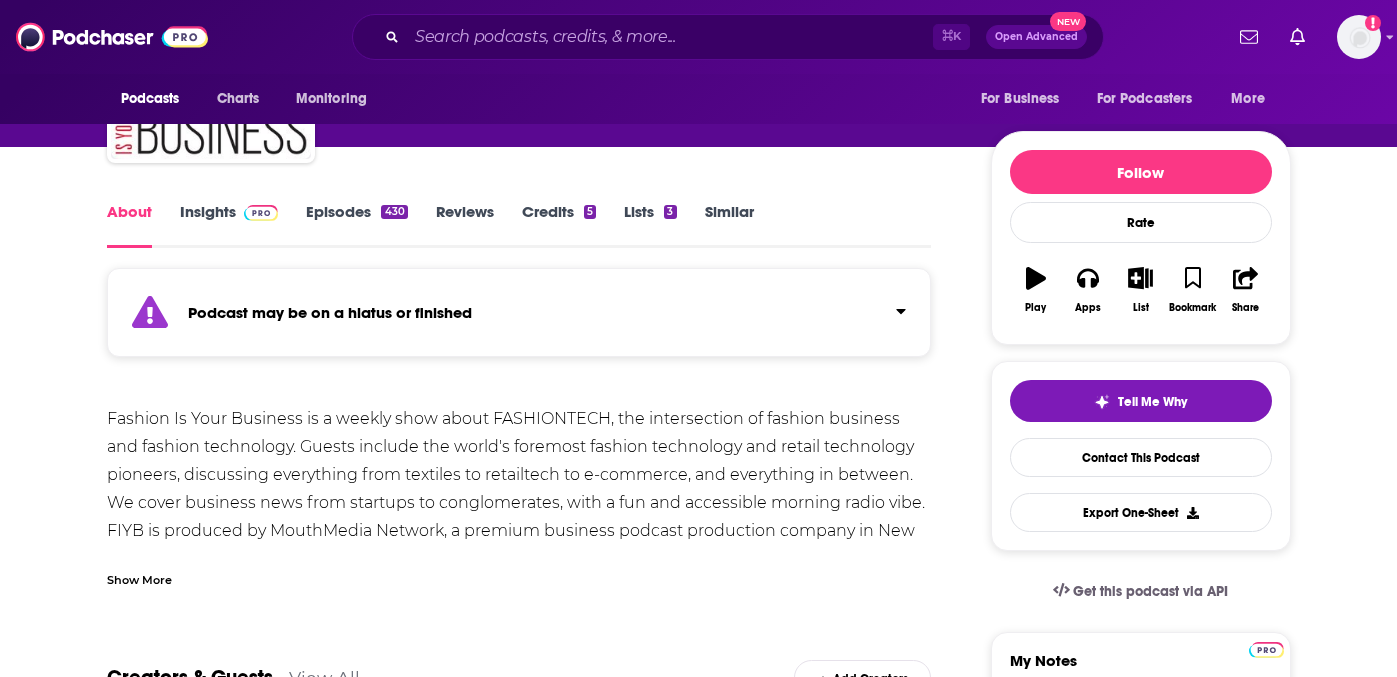 click on "Episodes 430" at bounding box center (356, 225) 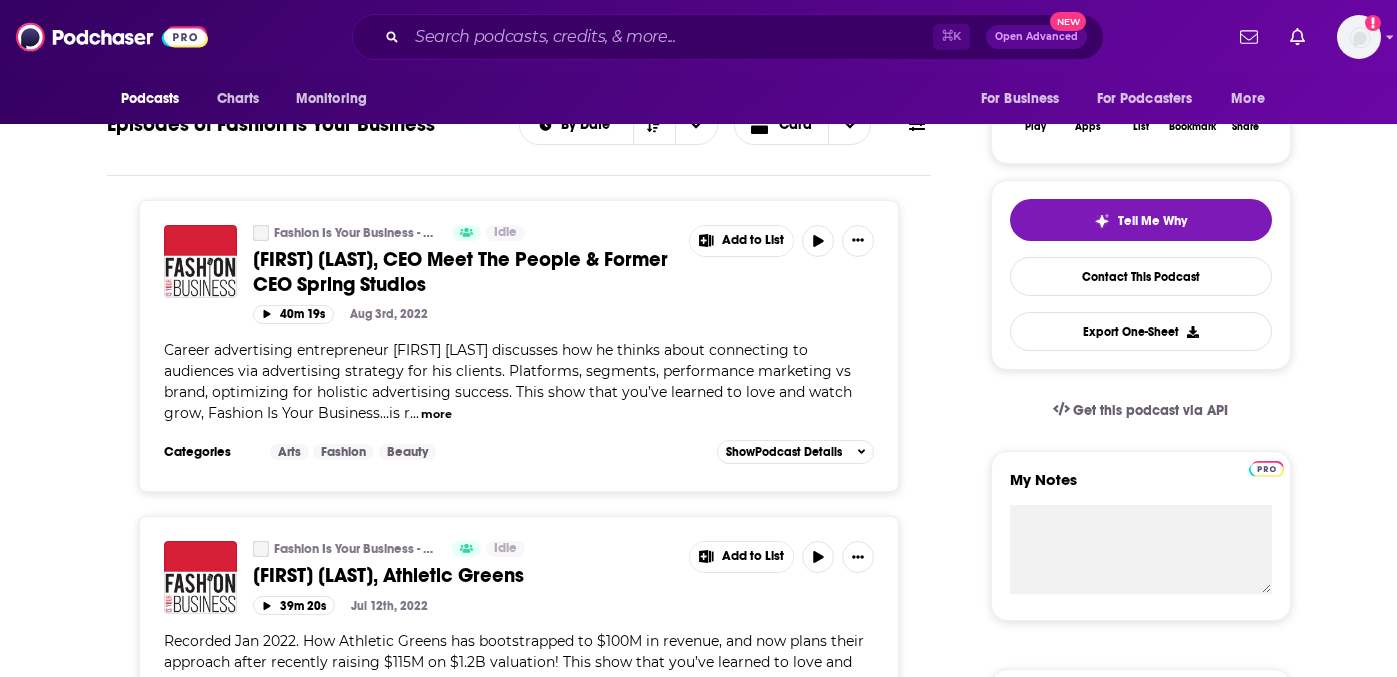scroll, scrollTop: 361, scrollLeft: 0, axis: vertical 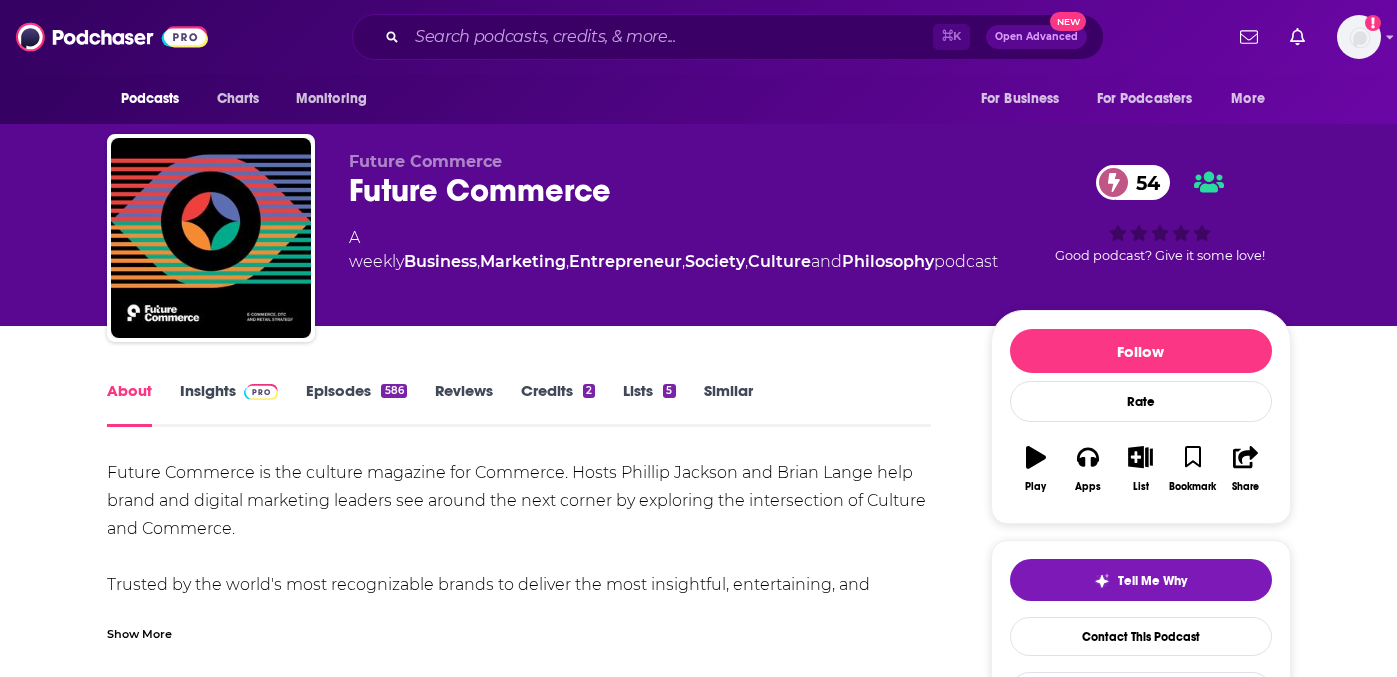 click on "Insights" at bounding box center (229, 404) 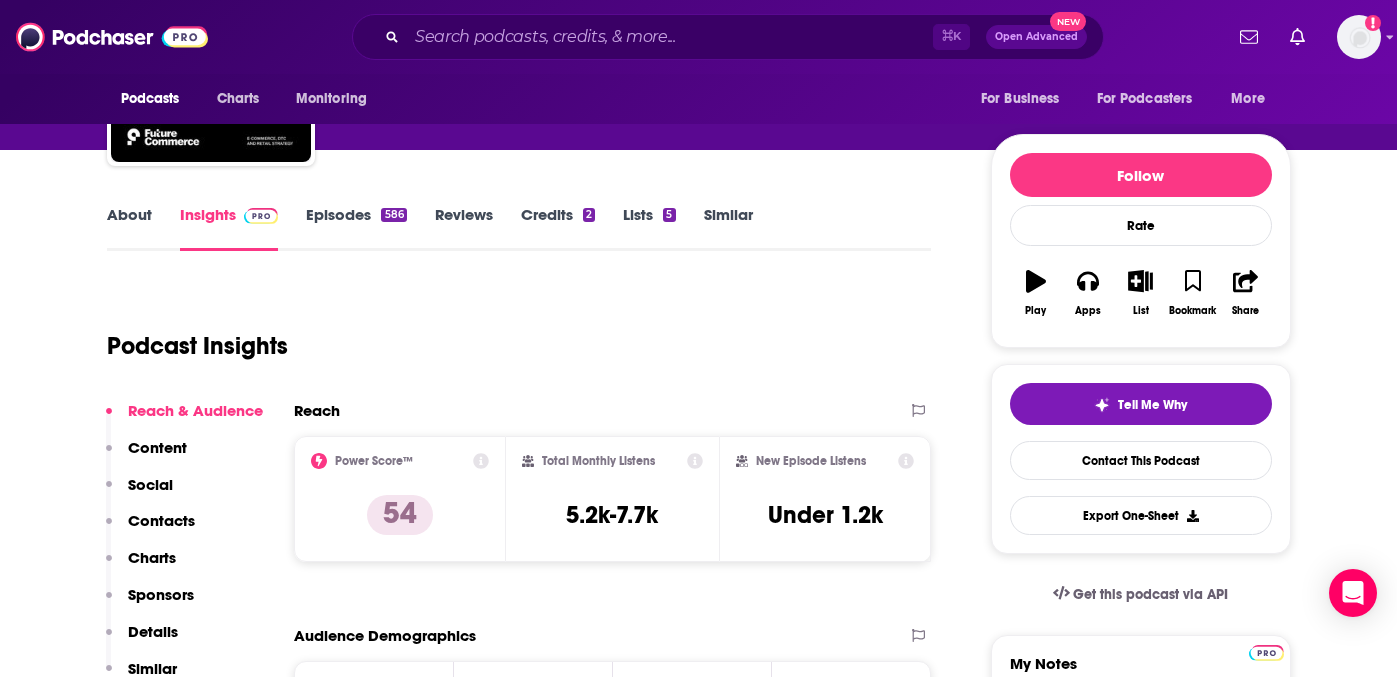 scroll, scrollTop: 217, scrollLeft: 0, axis: vertical 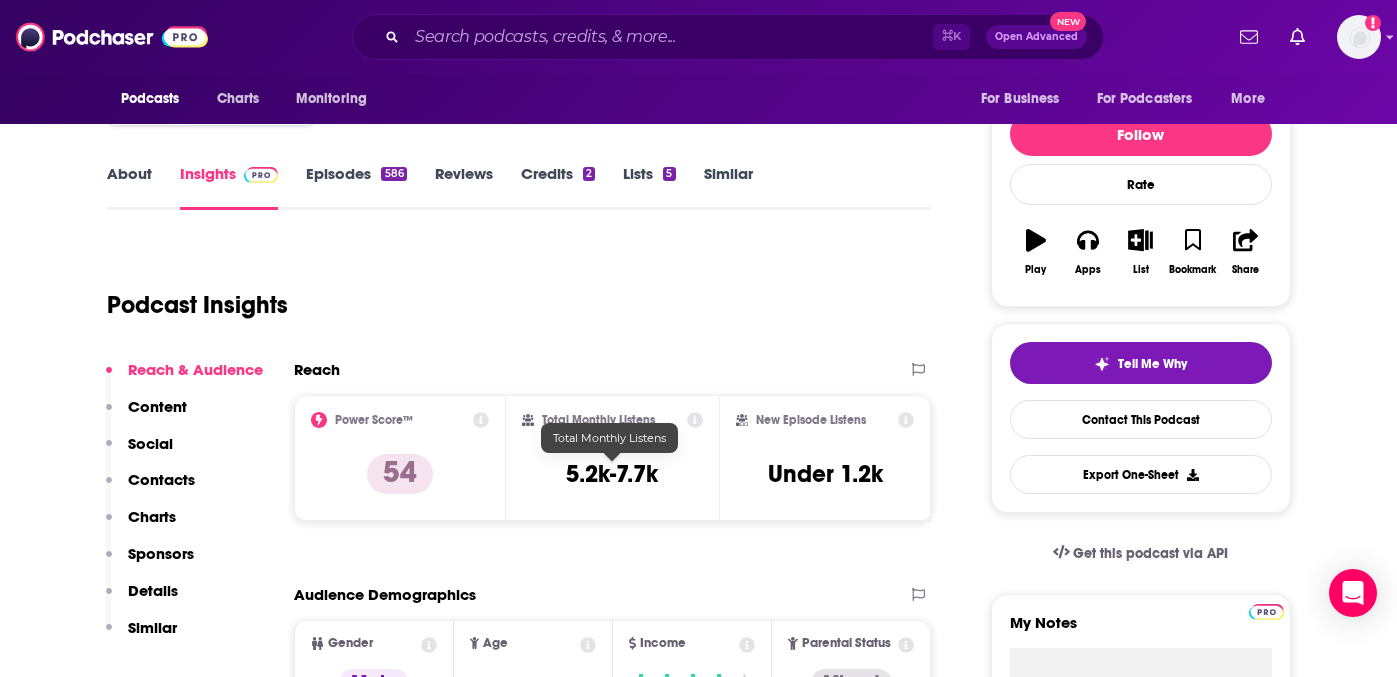 click on "Total Monthly Listens 5.2k-7.7k" at bounding box center [612, 458] 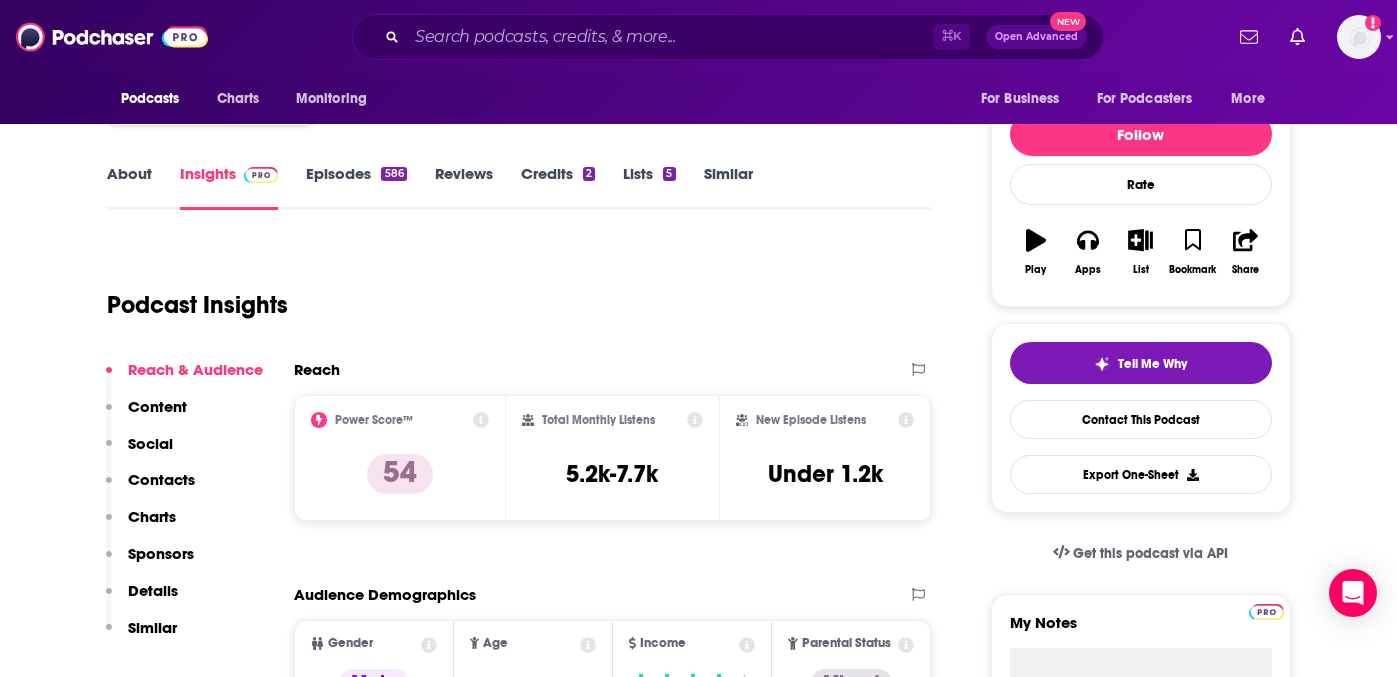 click on "Total Monthly Listens 5.2k-7.7k" at bounding box center [612, 458] 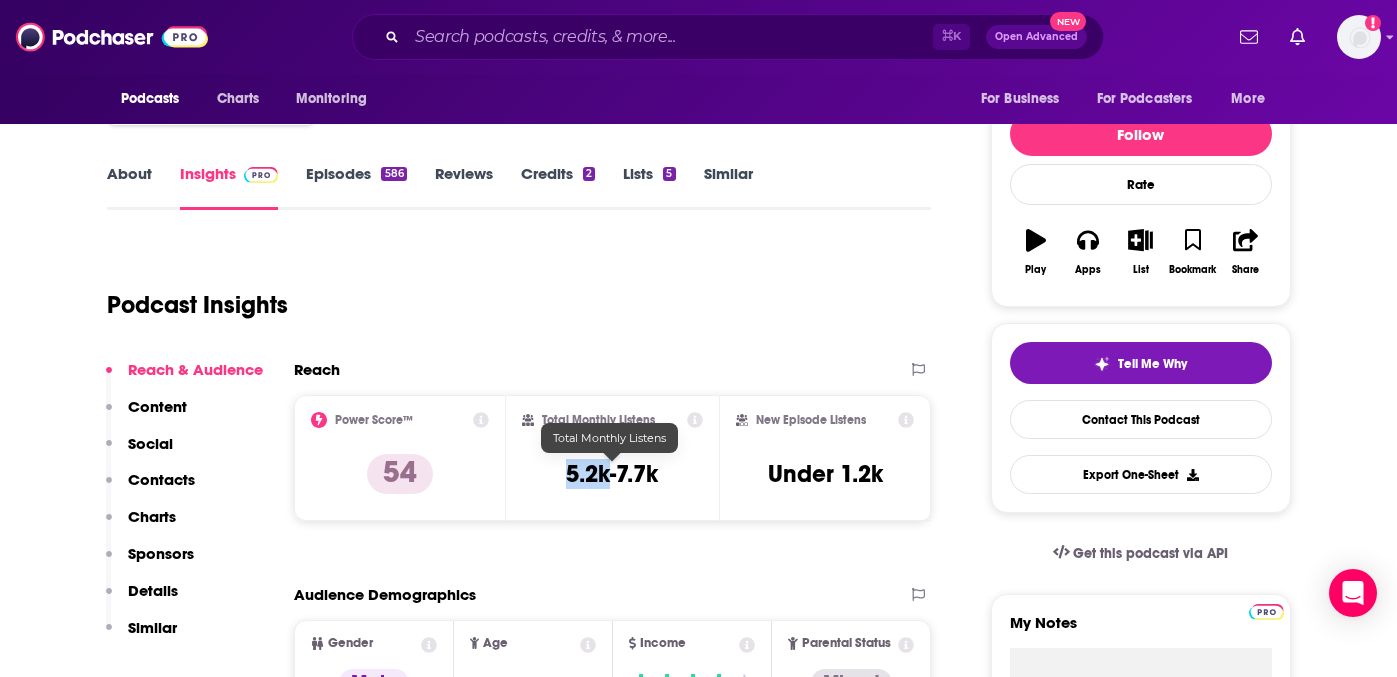 click on "5.2k-7.7k" at bounding box center (612, 474) 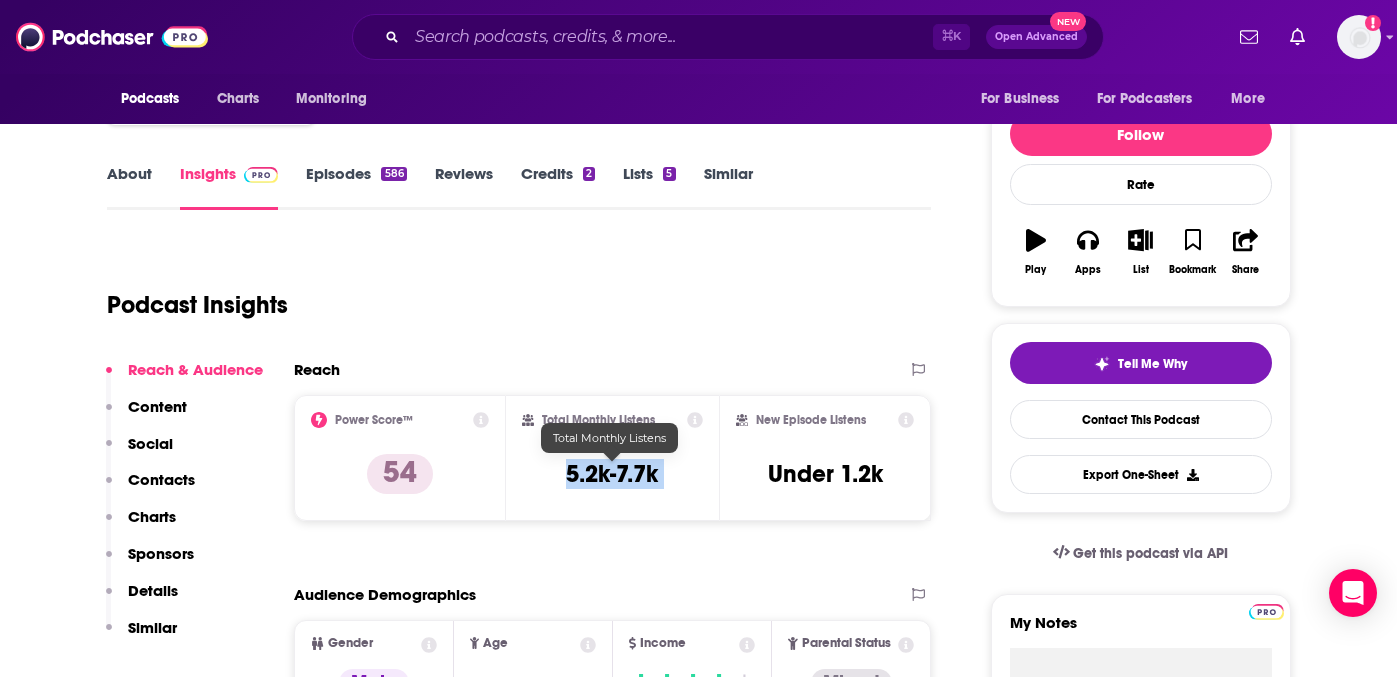 click on "5.2k-7.7k" at bounding box center [612, 474] 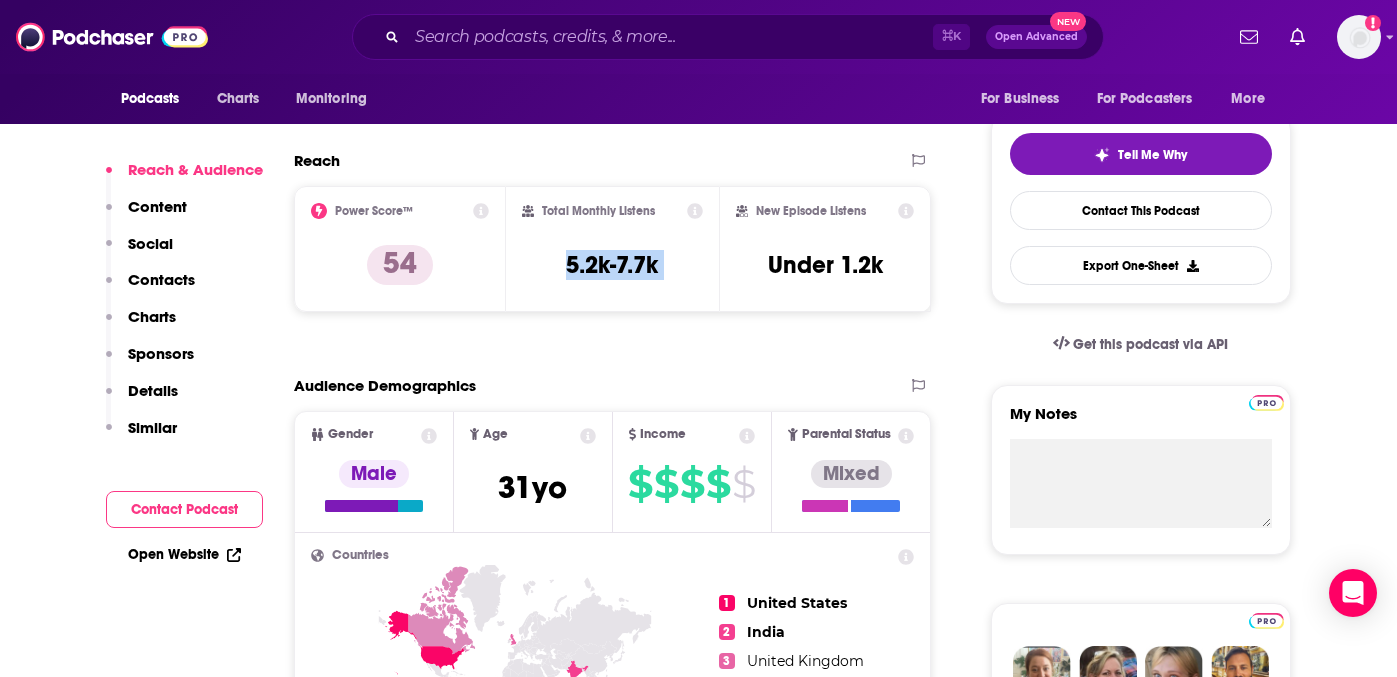 scroll, scrollTop: 402, scrollLeft: 0, axis: vertical 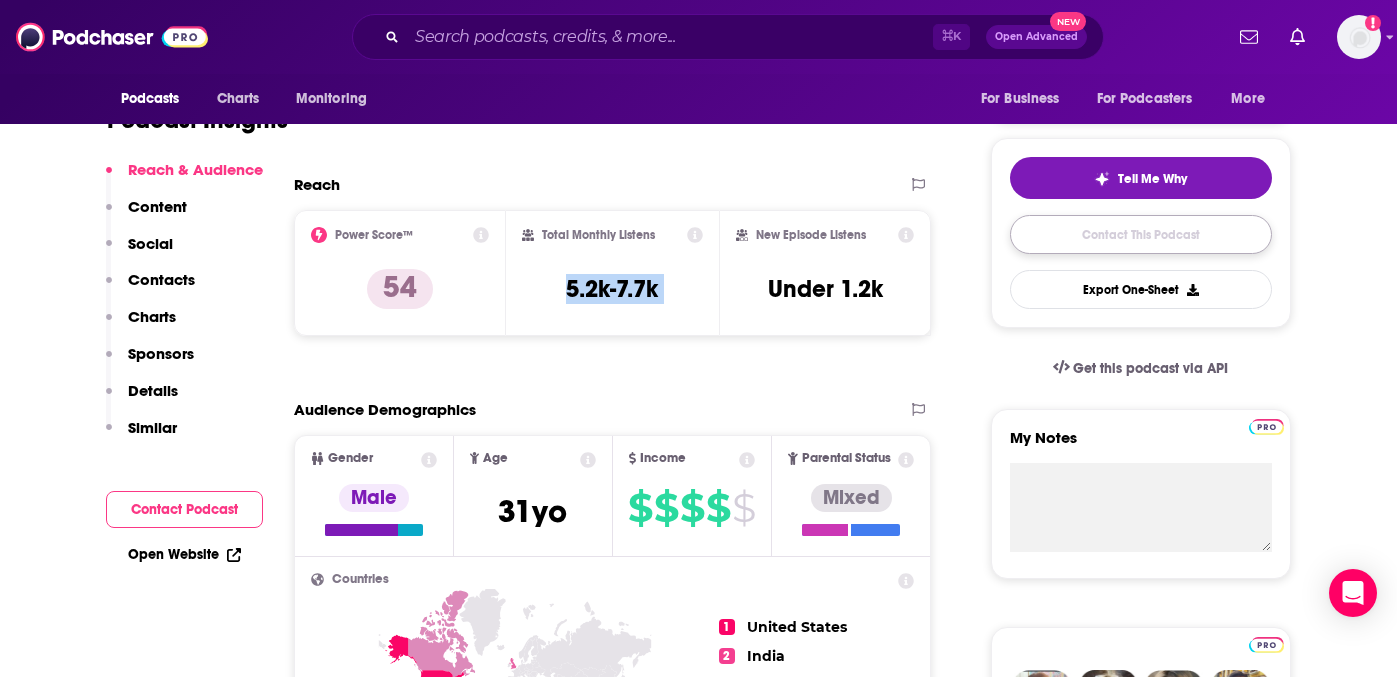 click on "Contact This Podcast" at bounding box center (1141, 234) 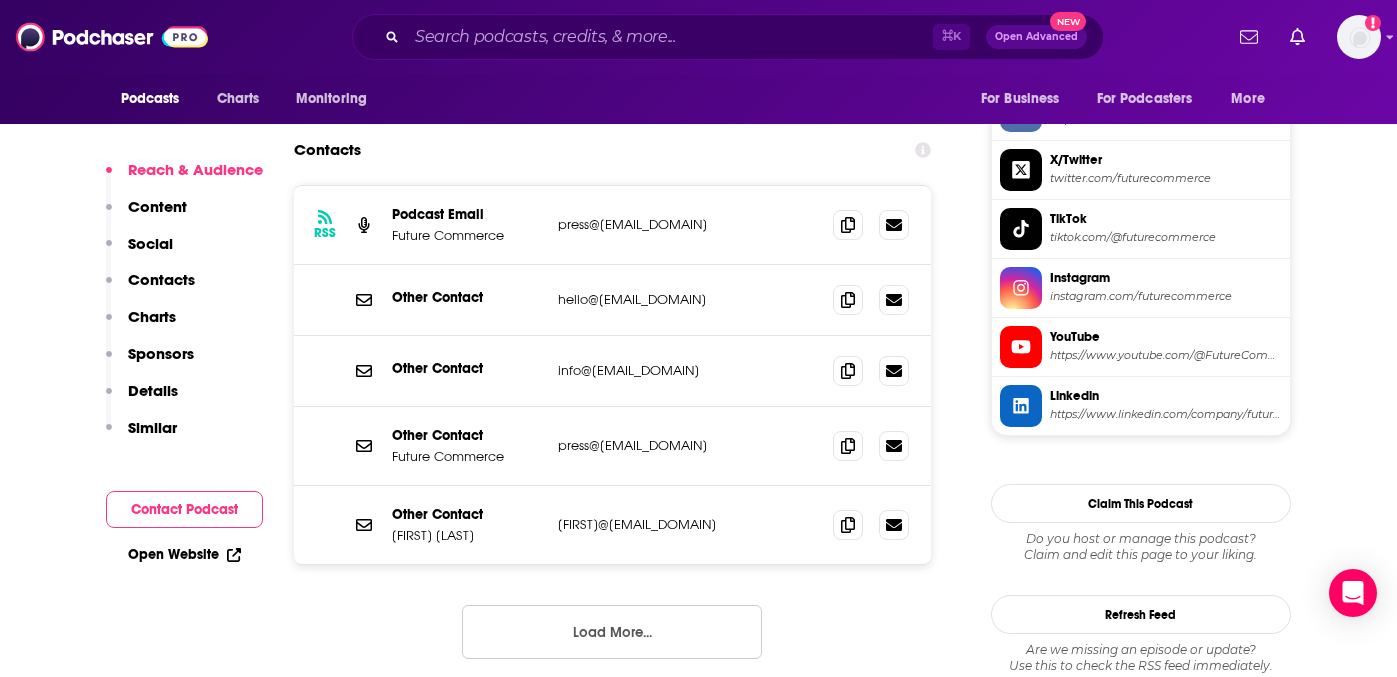 scroll, scrollTop: 1907, scrollLeft: 0, axis: vertical 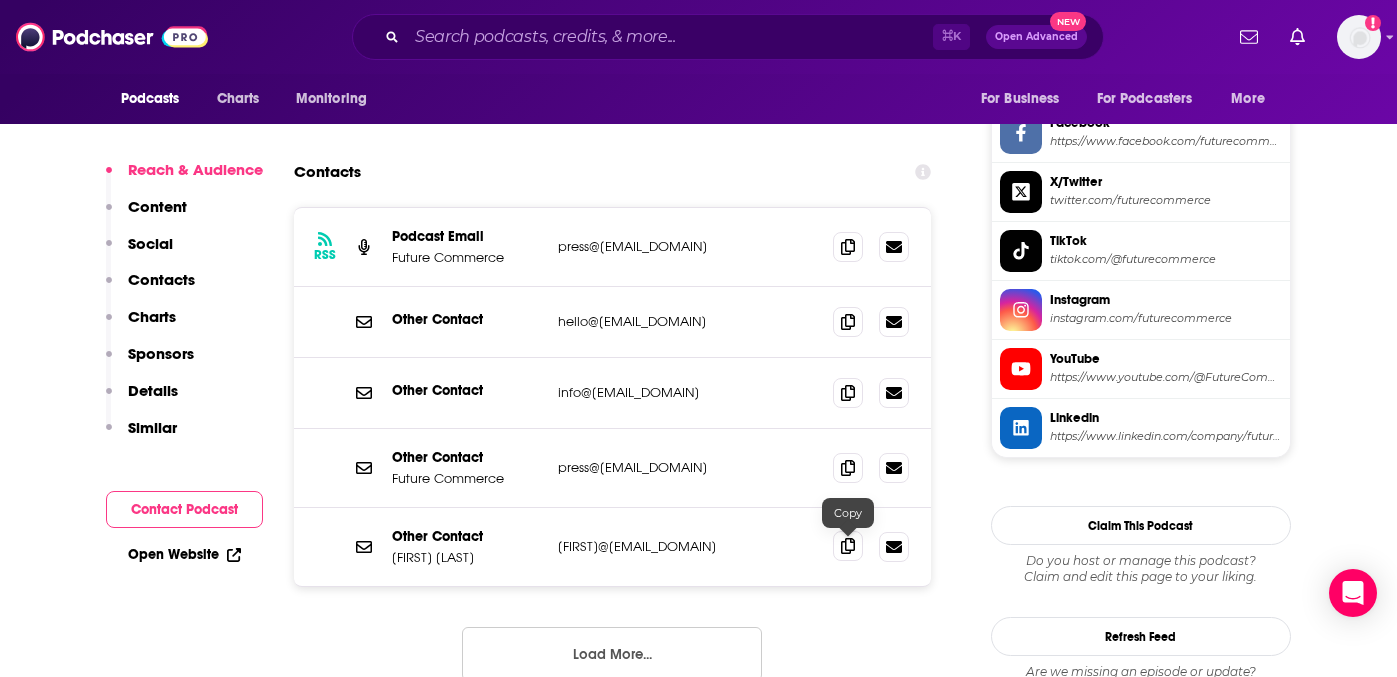 click at bounding box center [848, 546] 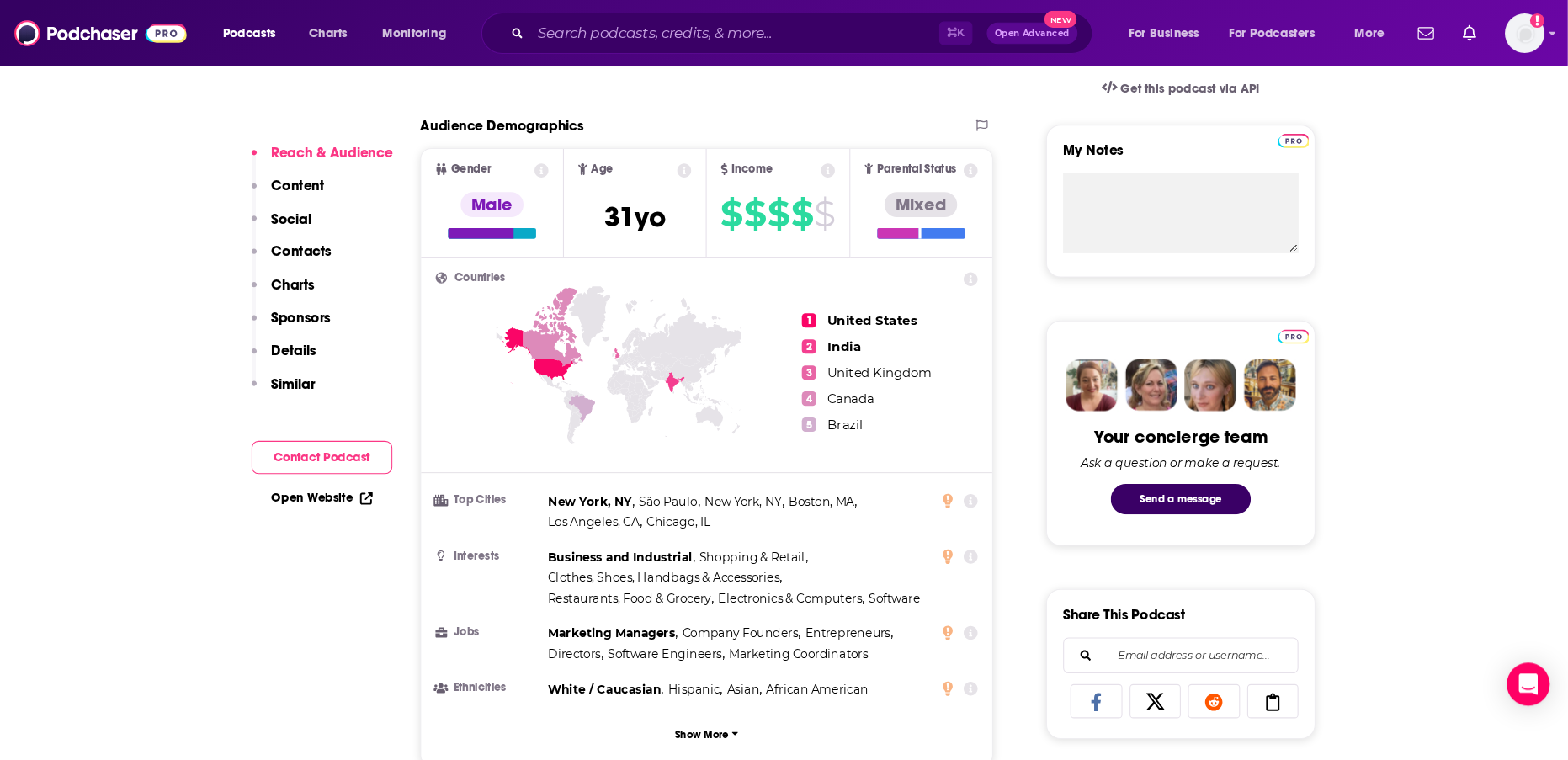 scroll, scrollTop: 566, scrollLeft: 0, axis: vertical 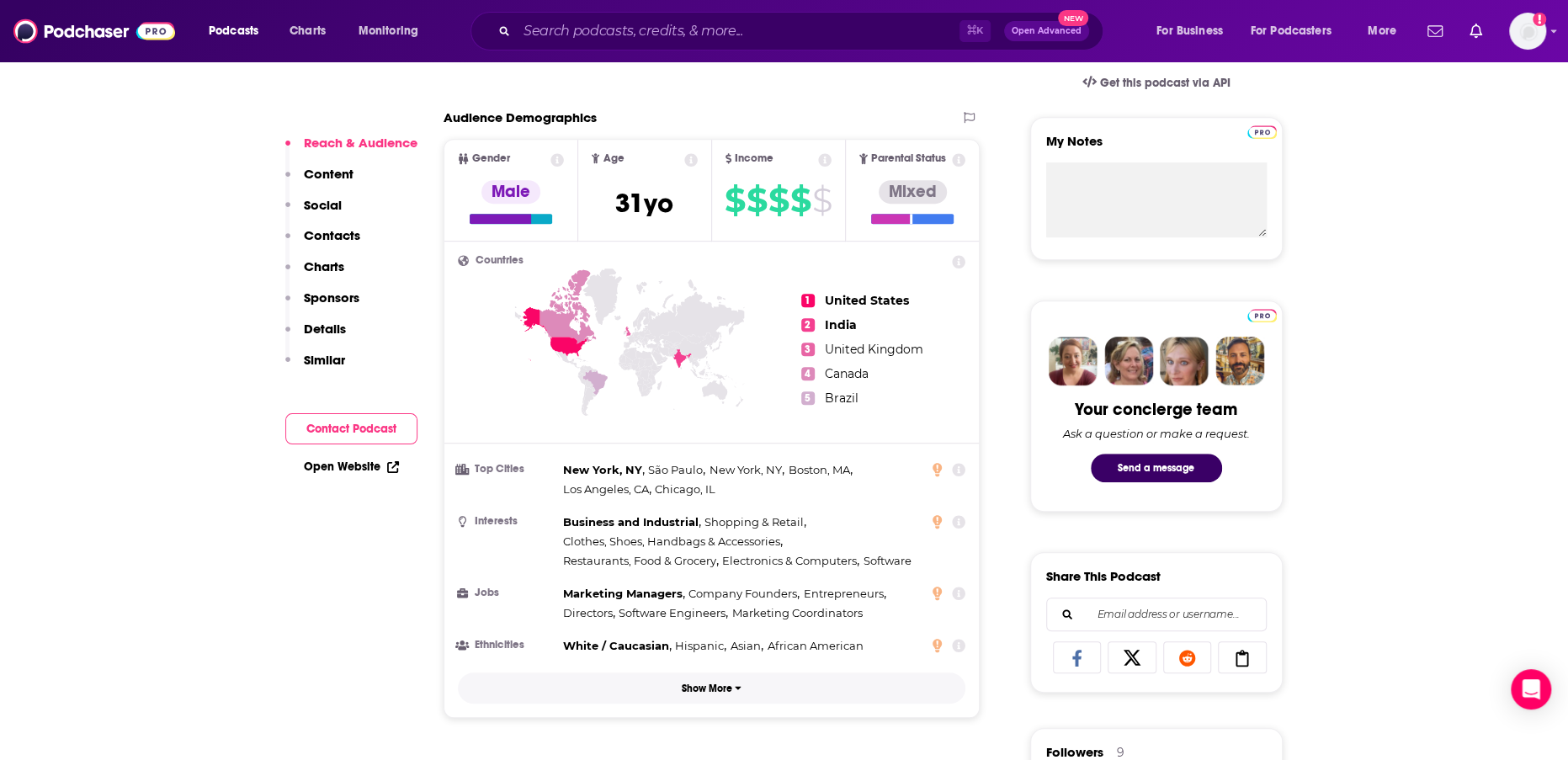 click on "Show More" at bounding box center [707, 688] 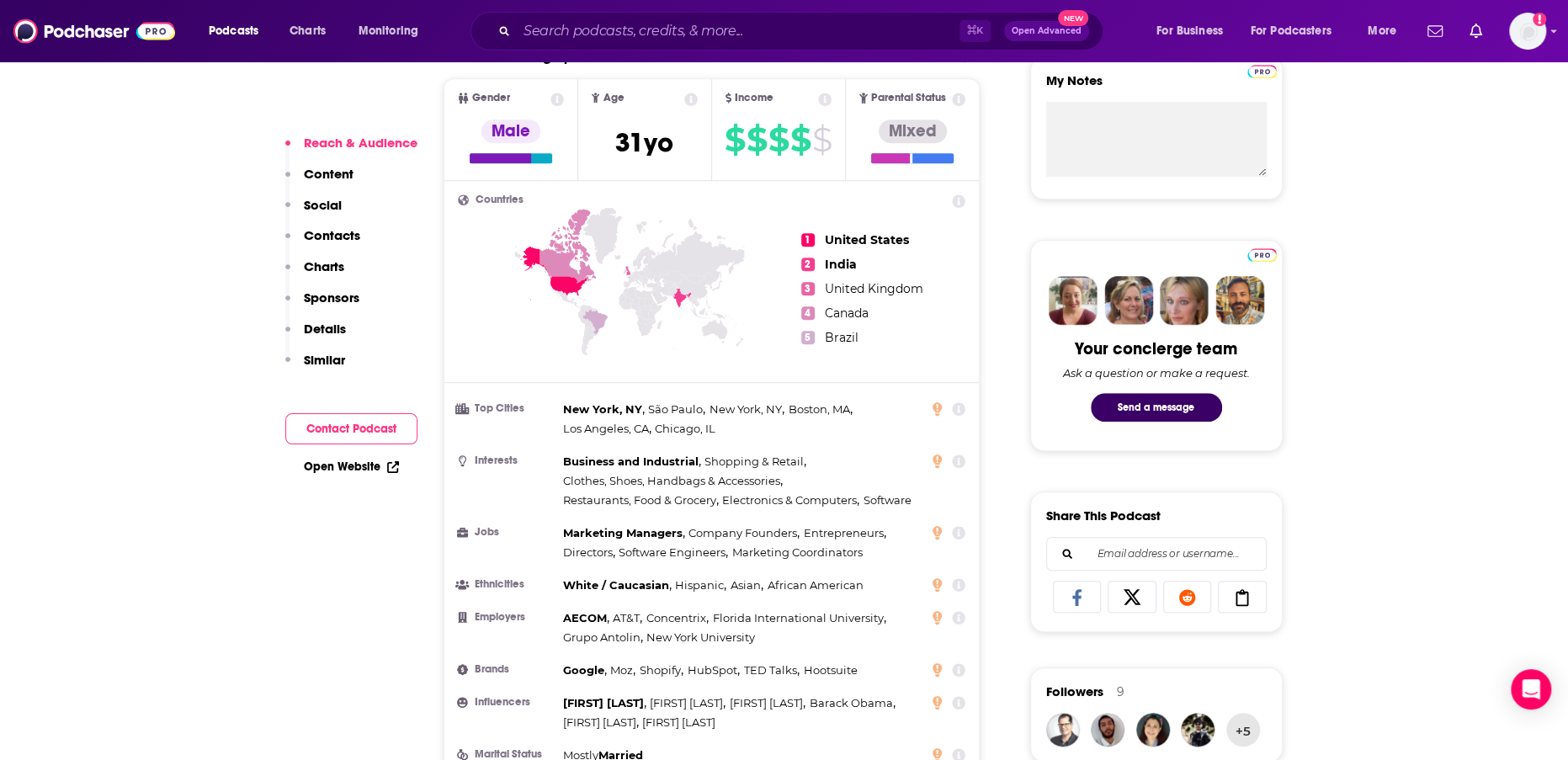 type 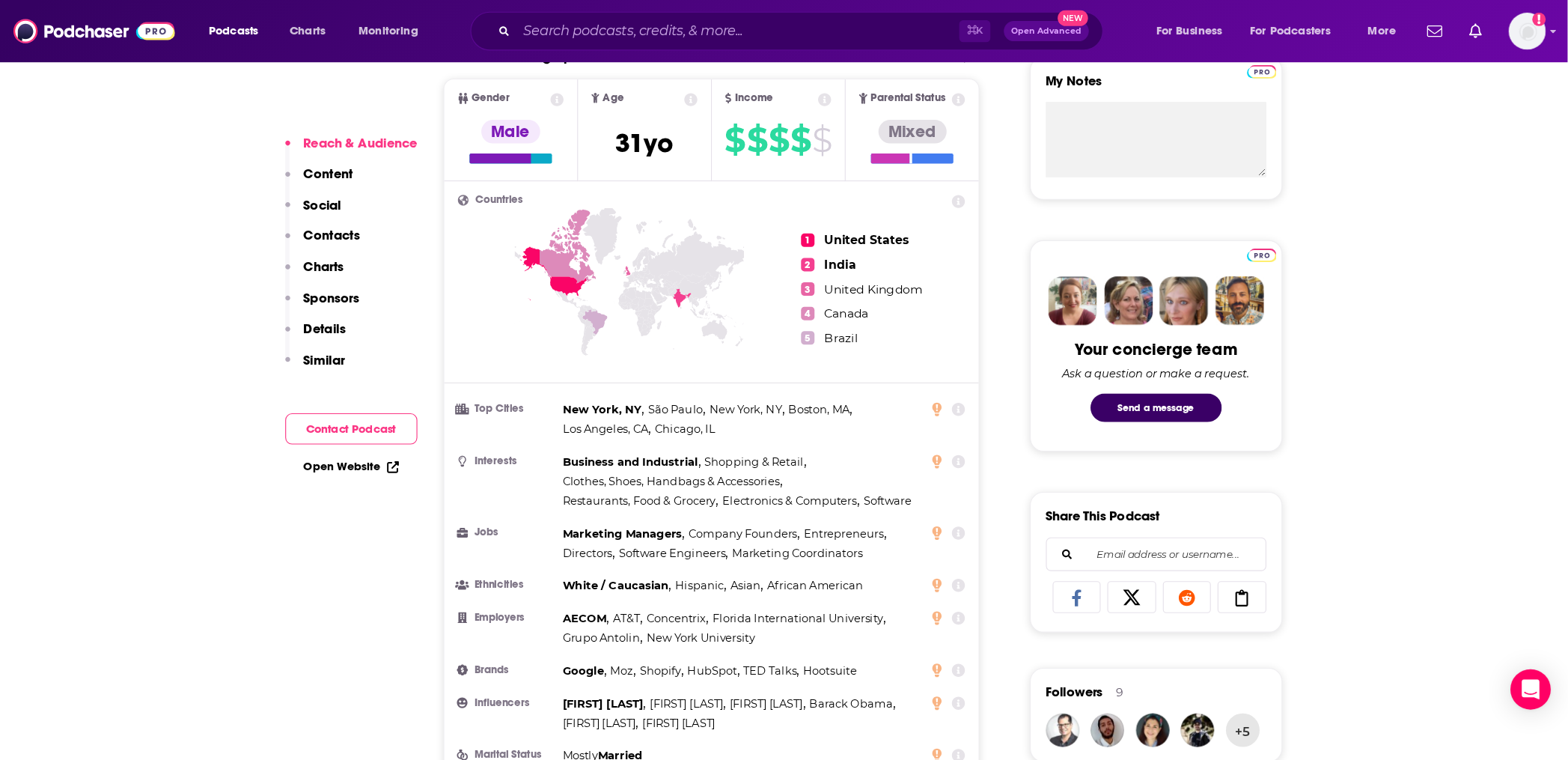 scroll, scrollTop: 557, scrollLeft: 0, axis: vertical 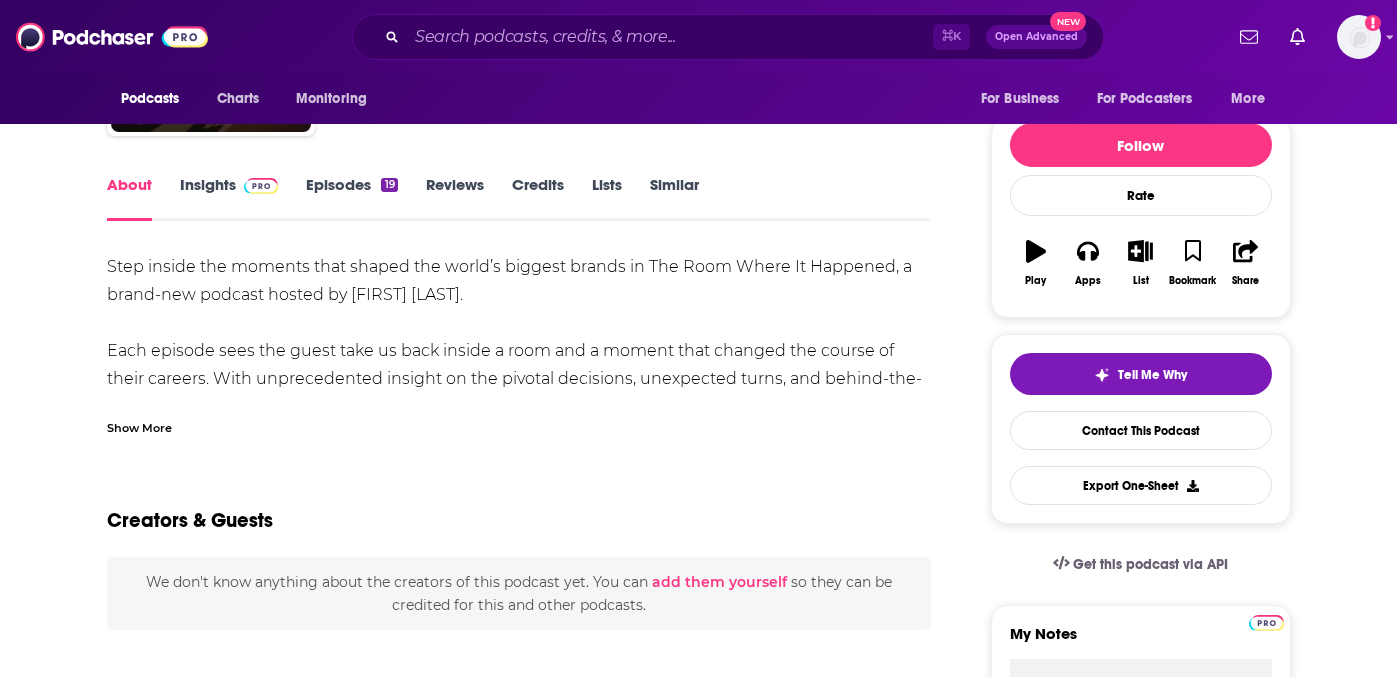 click on "Insights" at bounding box center (229, 198) 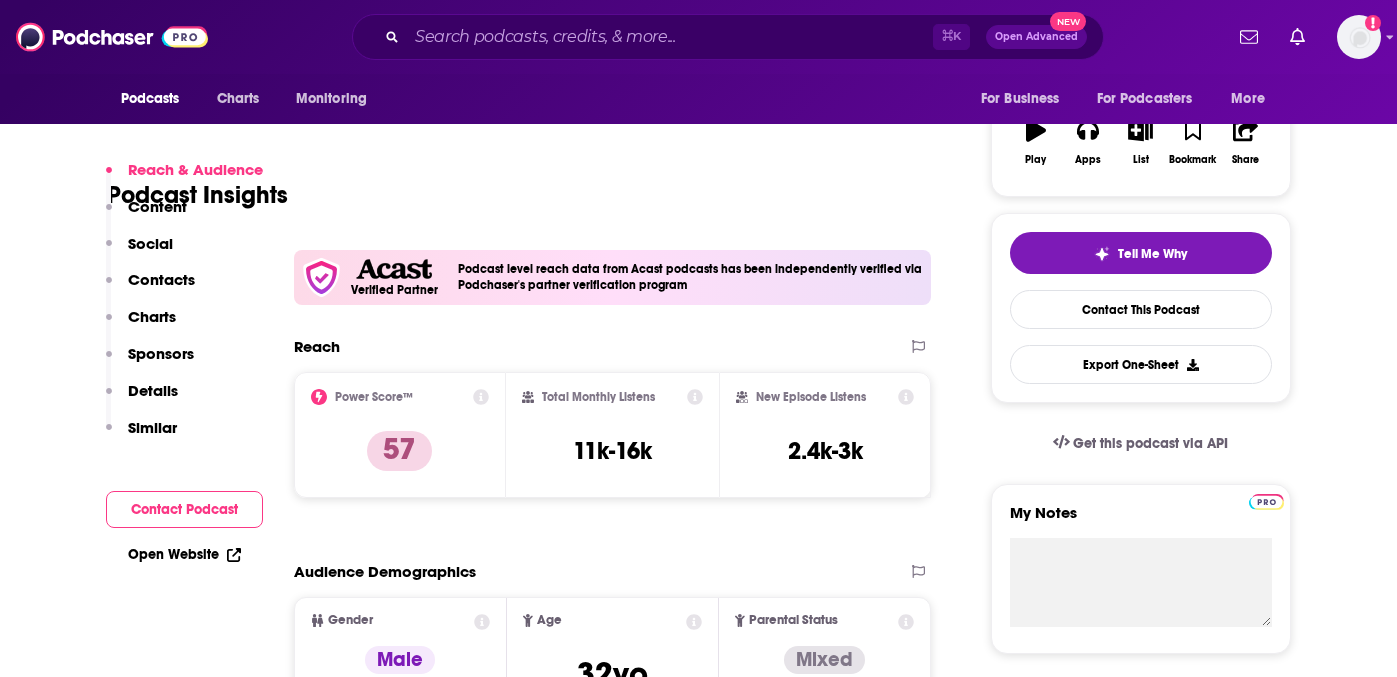 scroll, scrollTop: 427, scrollLeft: 0, axis: vertical 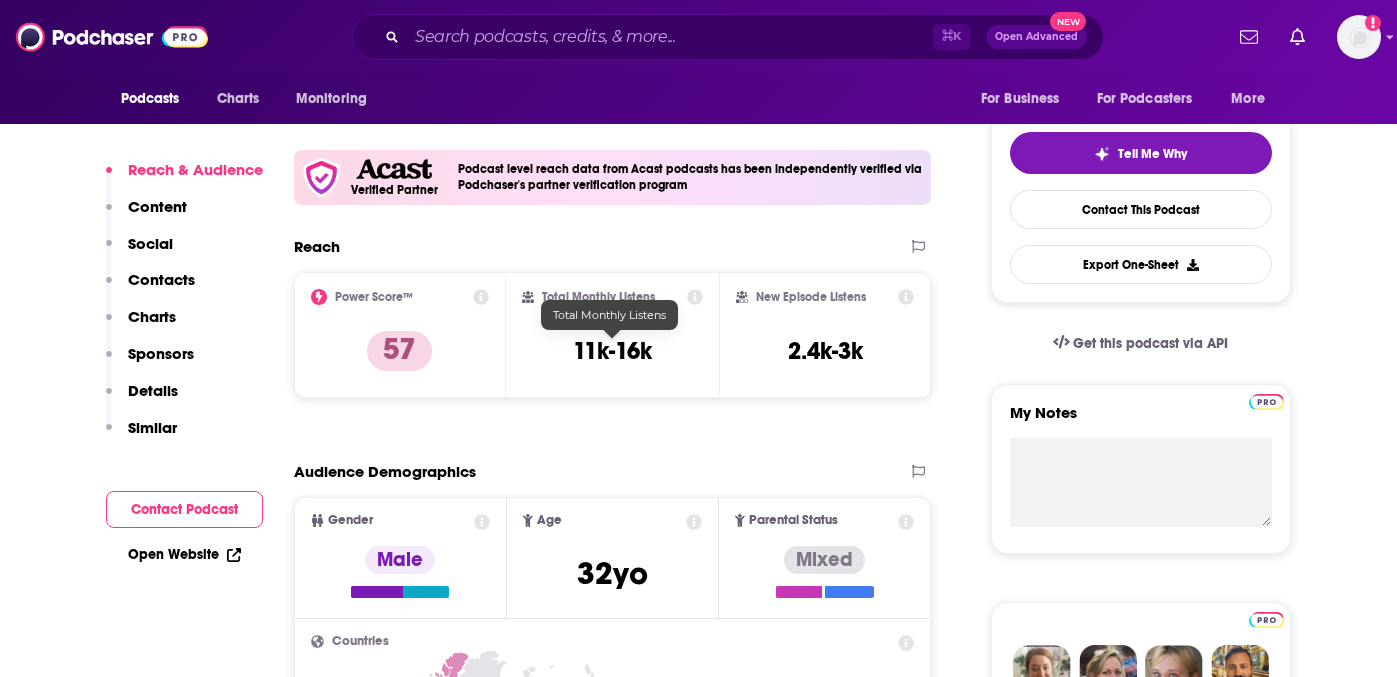 click on "11k-16k" at bounding box center (612, 351) 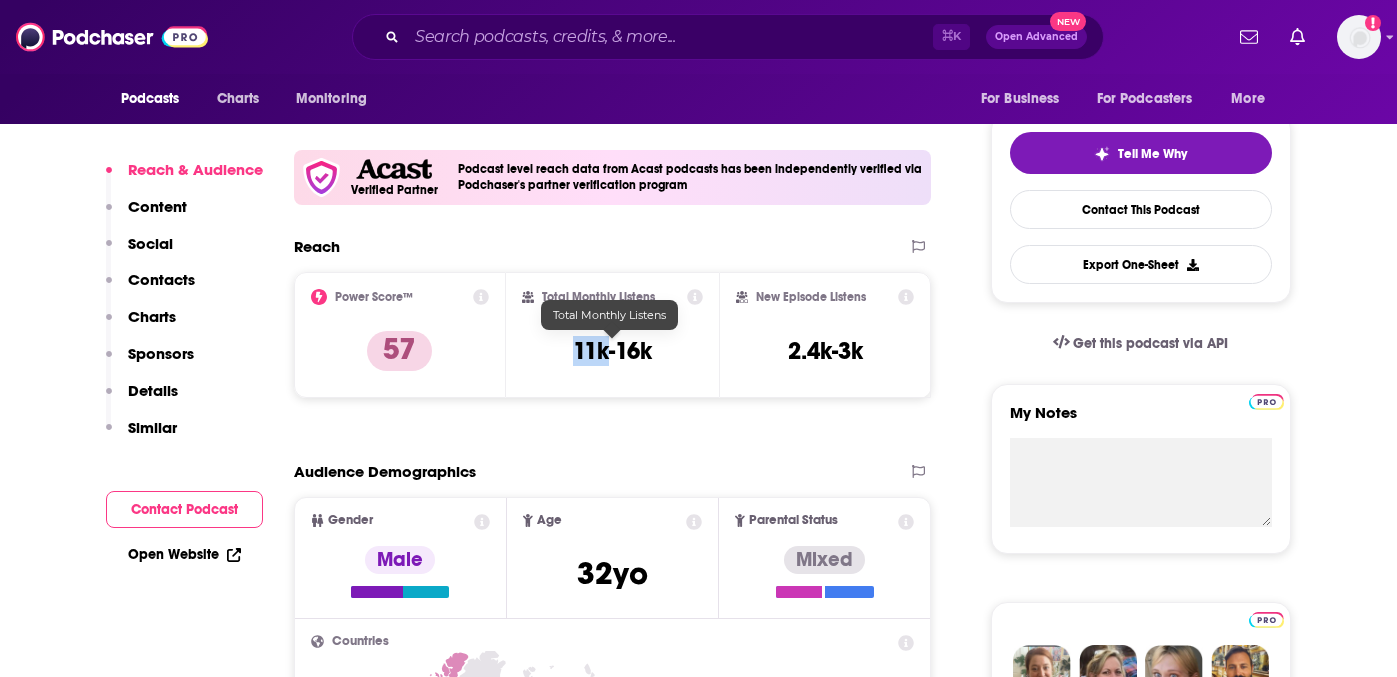 click on "11k-16k" at bounding box center [612, 351] 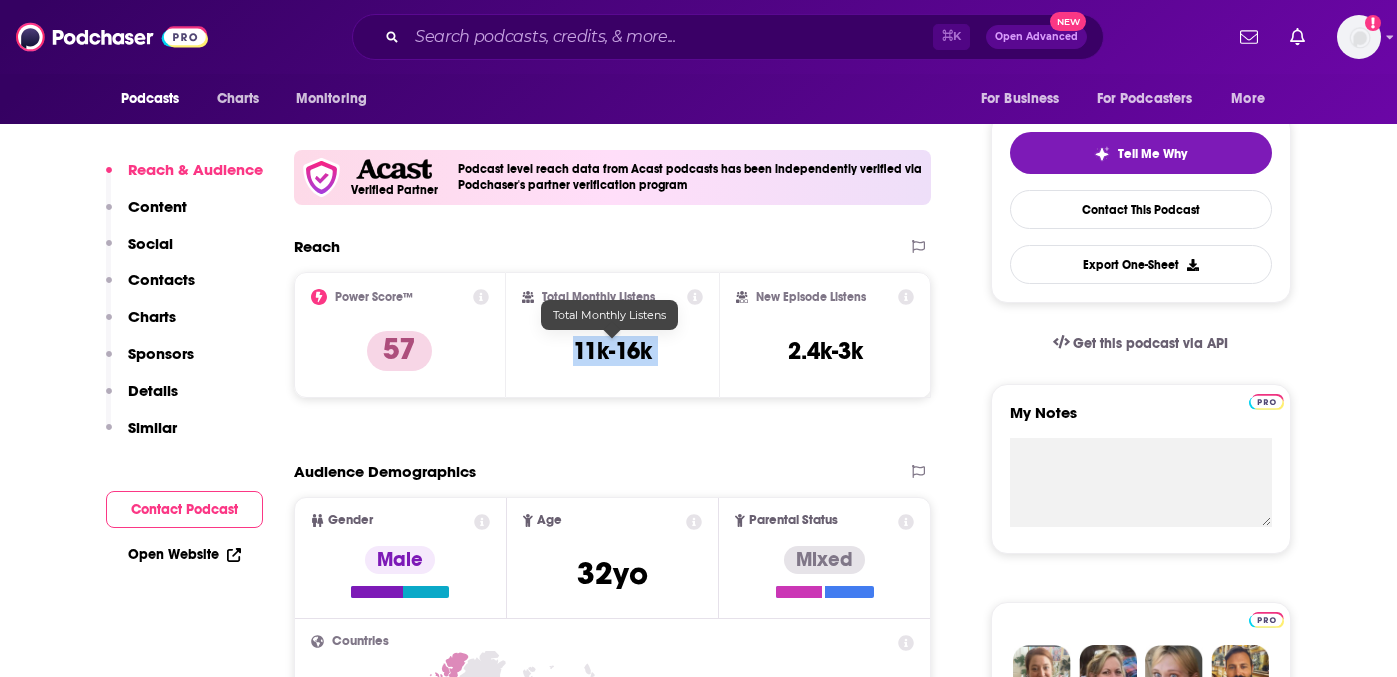 click on "11k-16k" at bounding box center [612, 351] 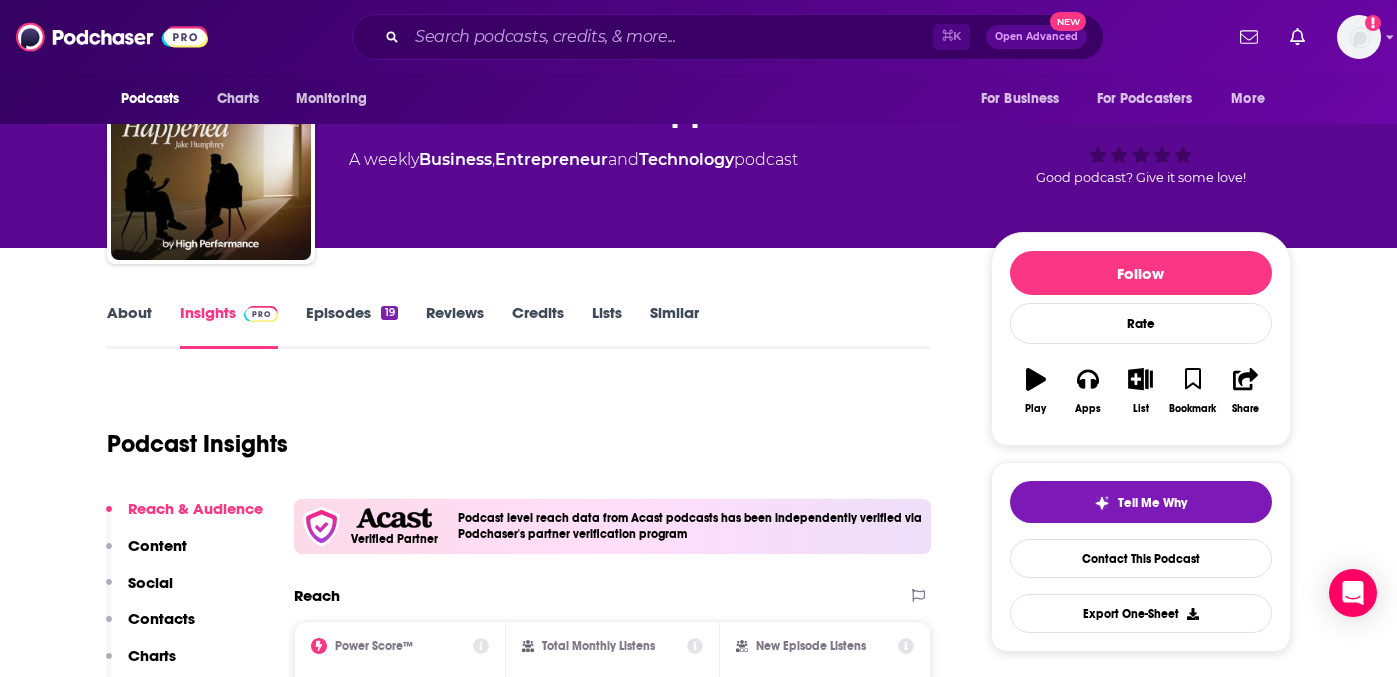 scroll, scrollTop: 0, scrollLeft: 0, axis: both 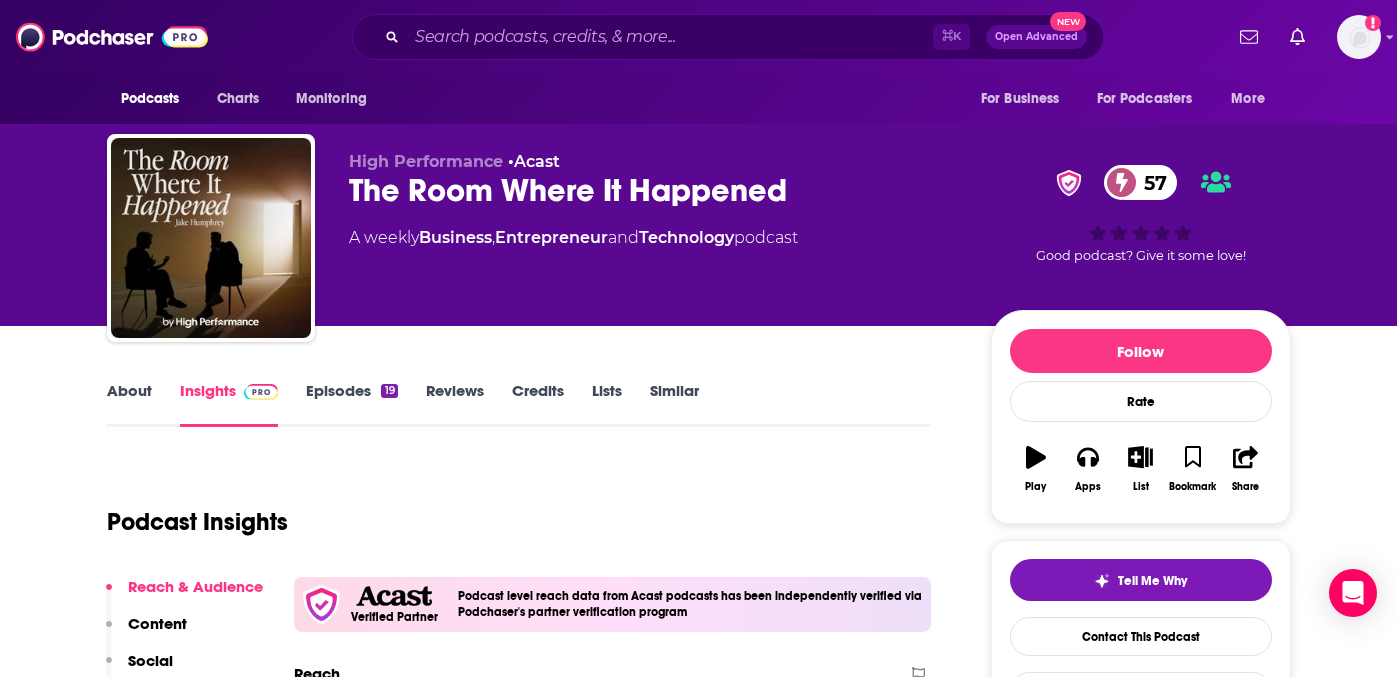 click on "Episodes 19" at bounding box center (351, 404) 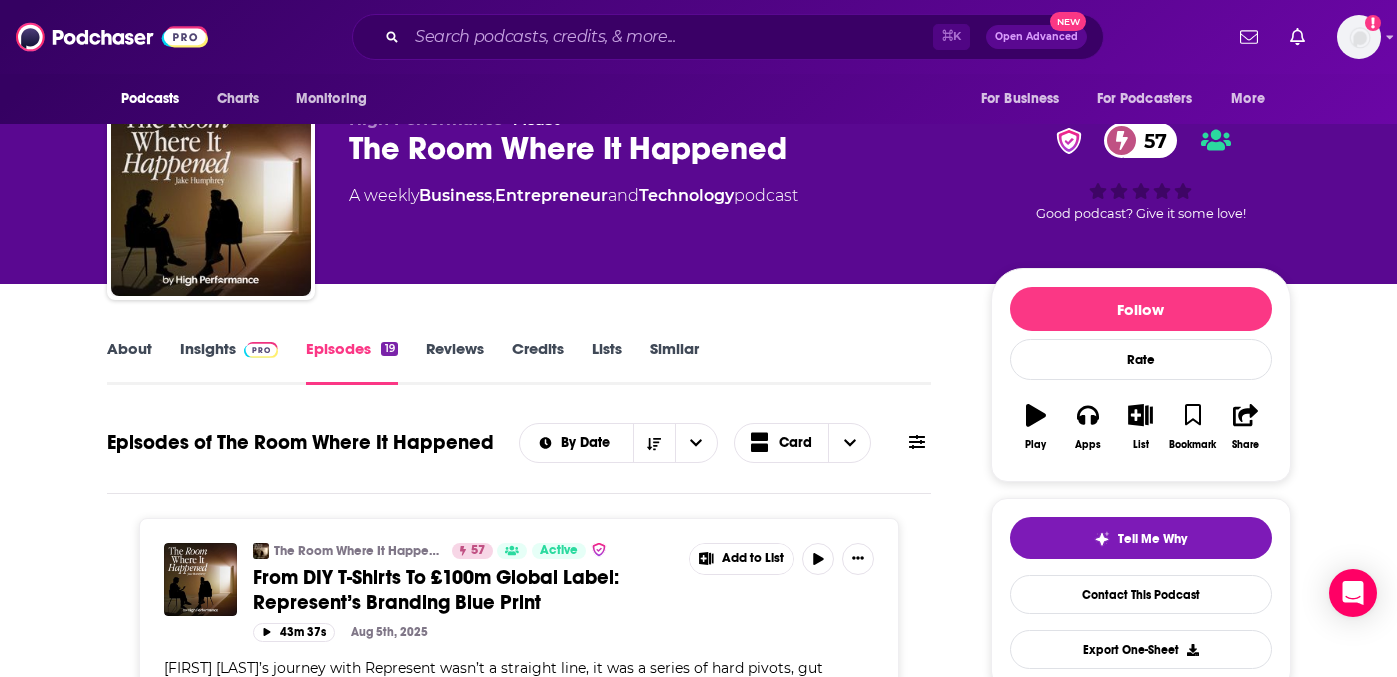 scroll, scrollTop: 0, scrollLeft: 0, axis: both 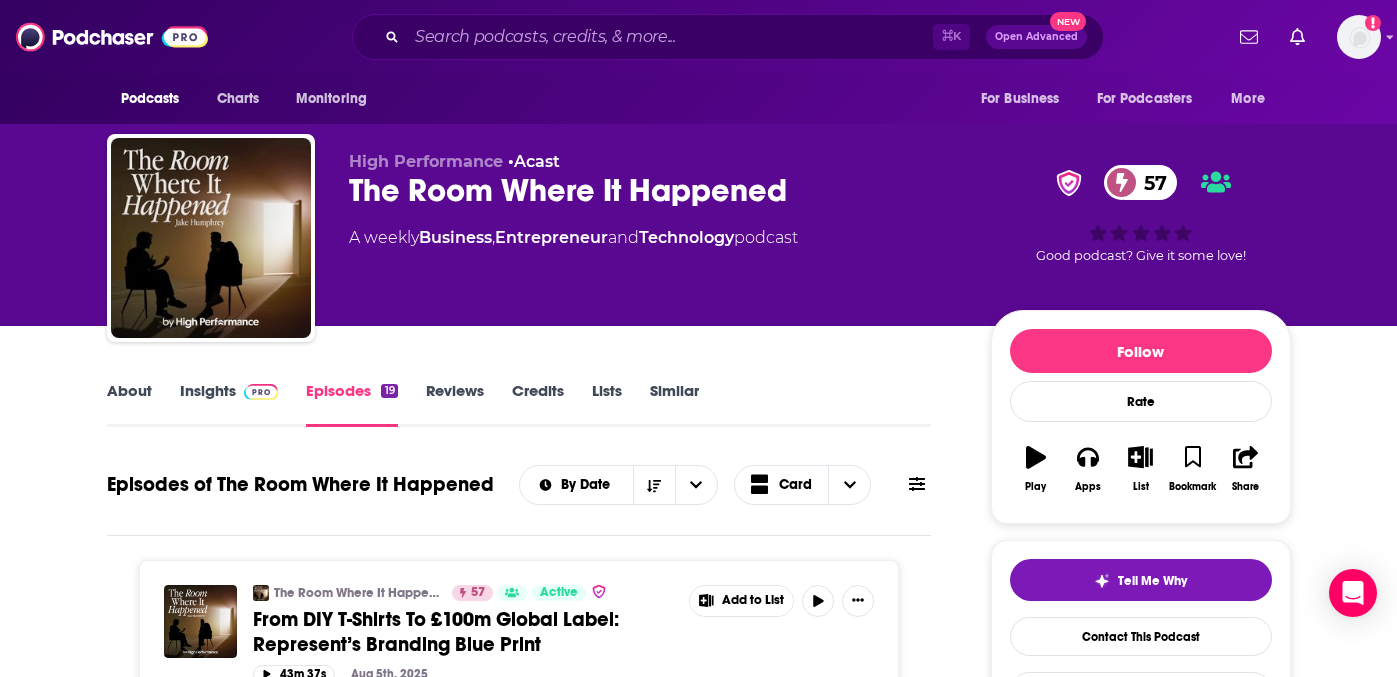 click on "About" at bounding box center (129, 404) 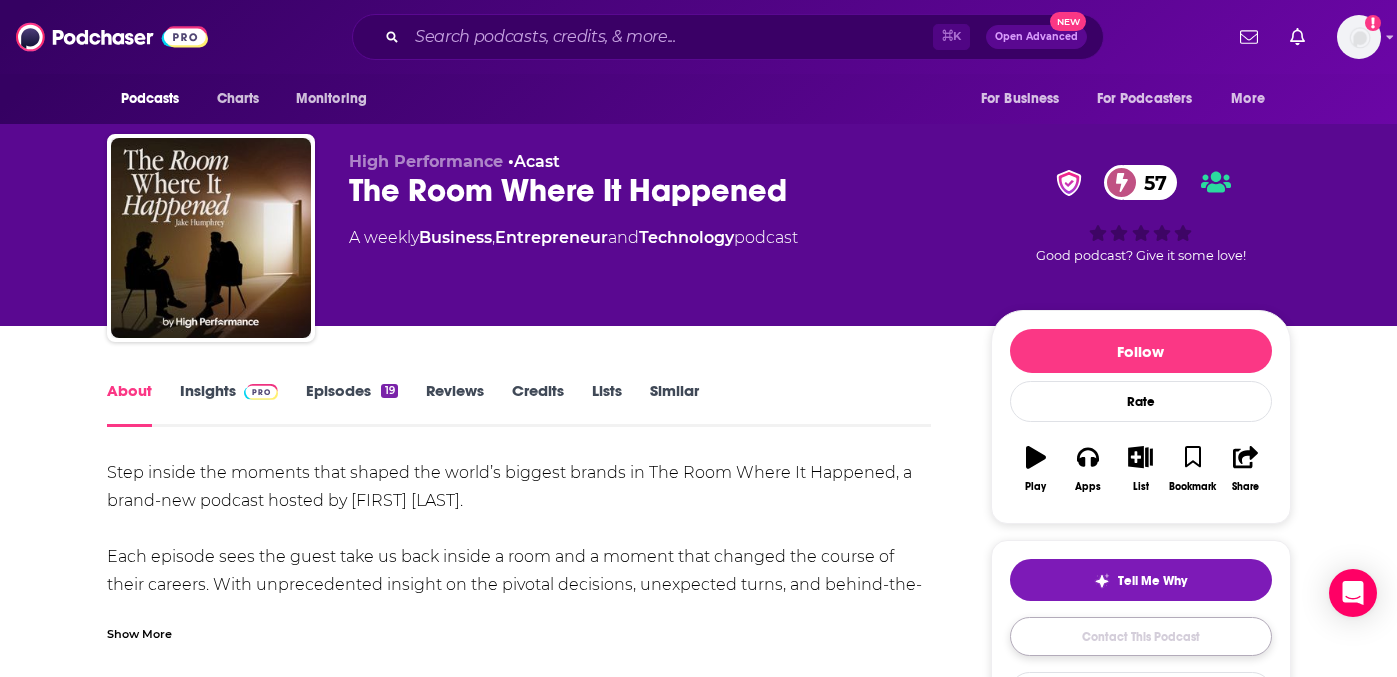 click on "Contact This Podcast" at bounding box center [1141, 636] 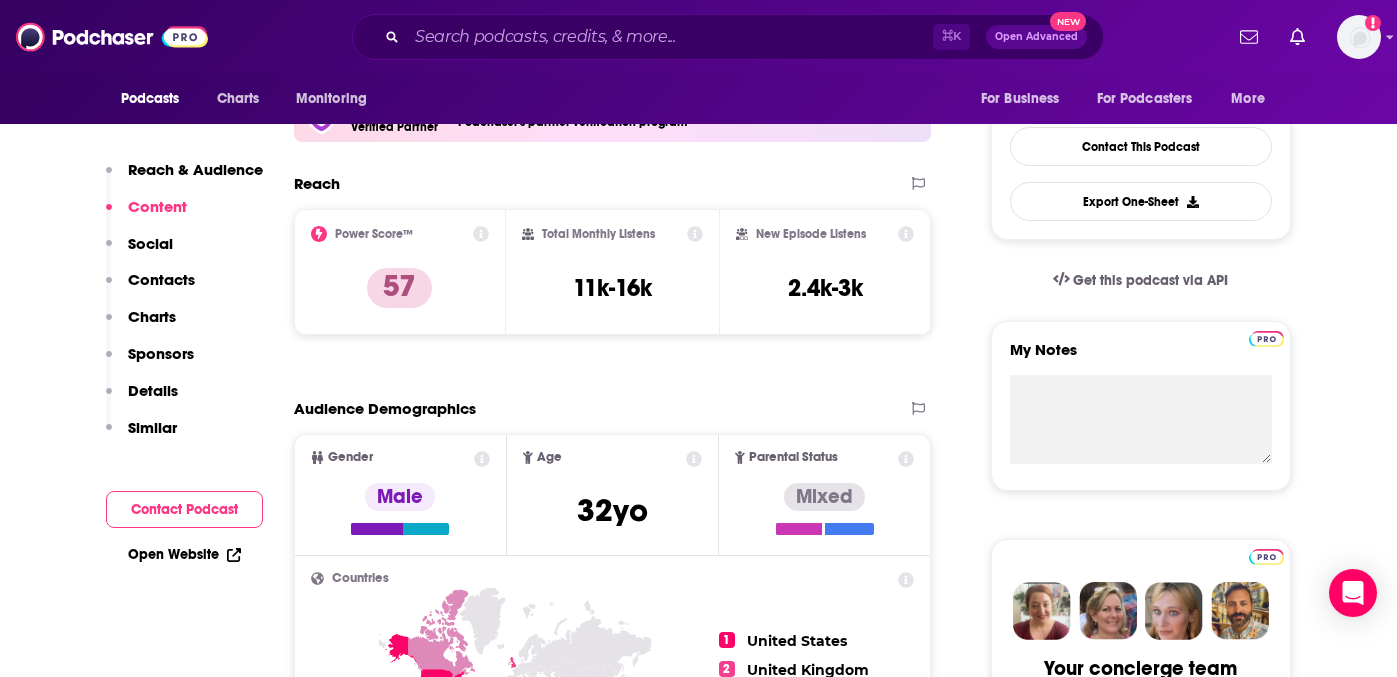 scroll, scrollTop: 0, scrollLeft: 0, axis: both 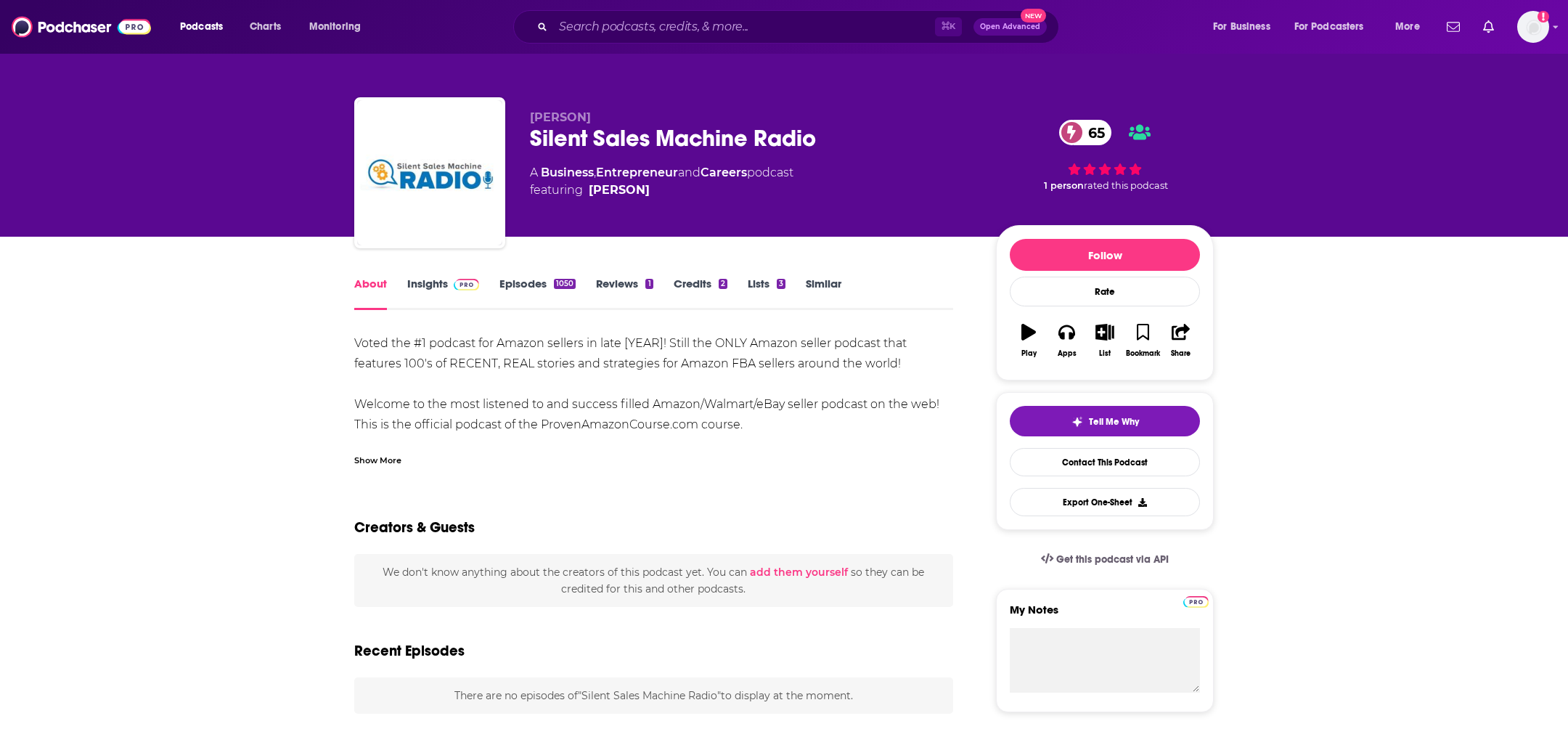click on "Insights" at bounding box center (443, 293) 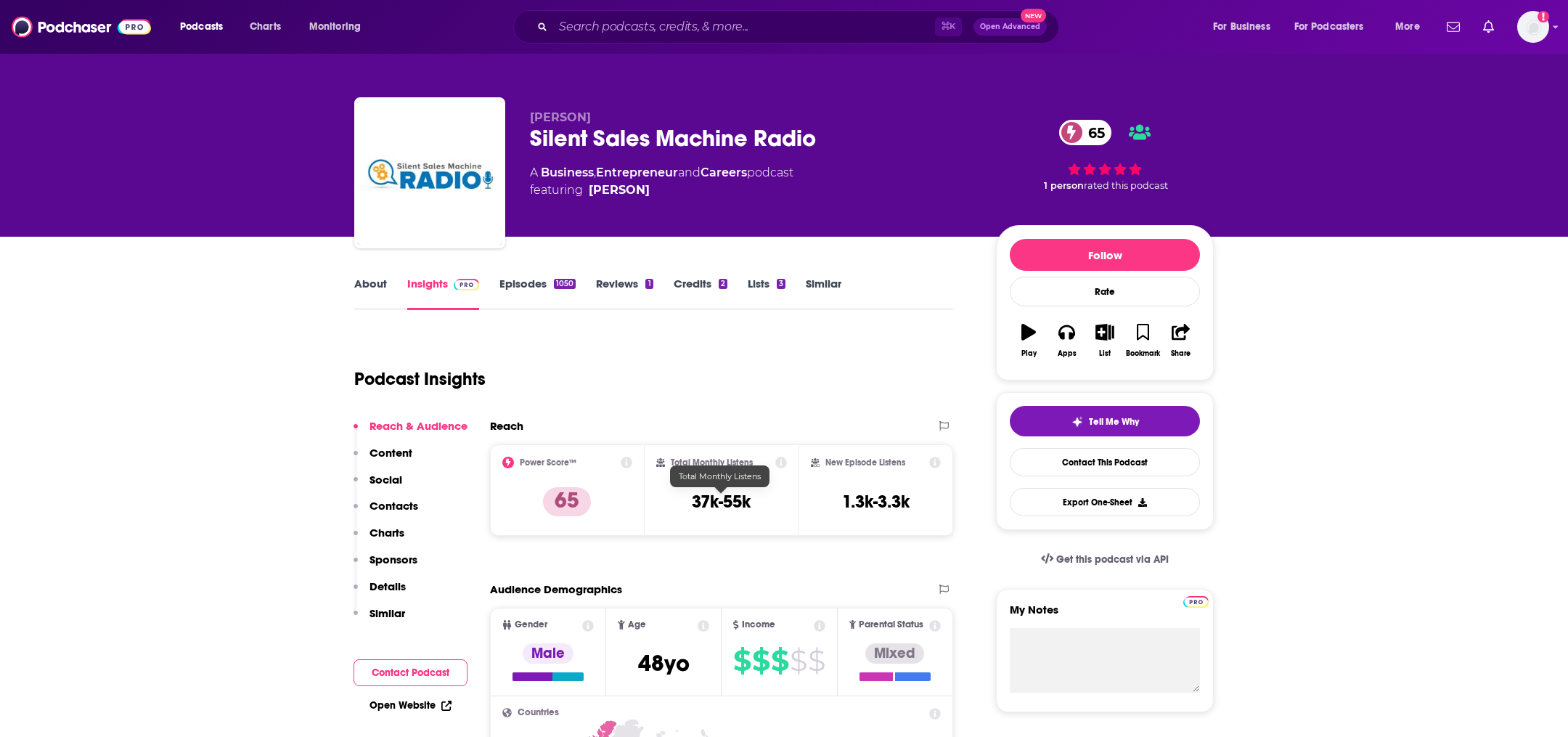click on "37k-55k" at bounding box center [721, 502] 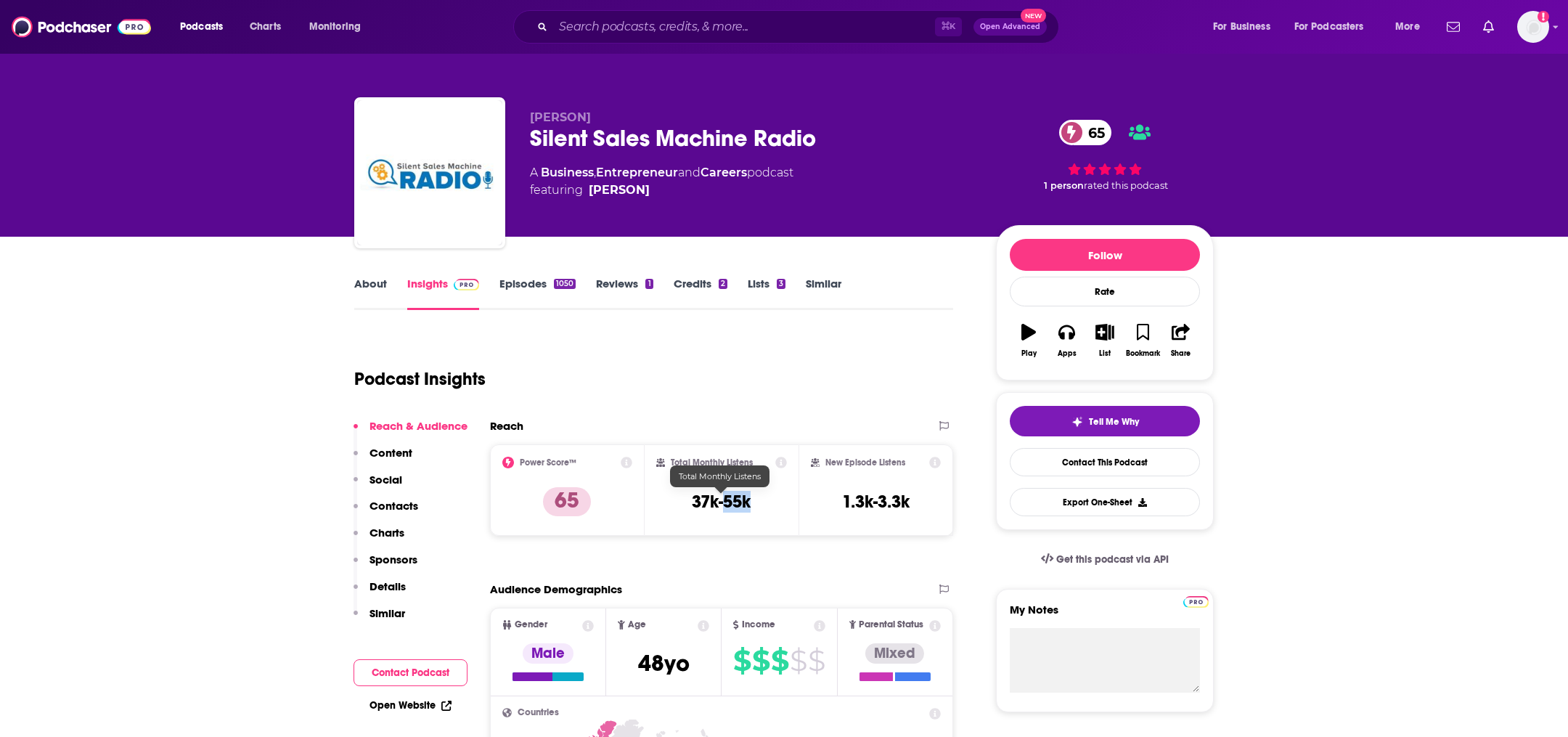 click on "37k-55k" at bounding box center [721, 502] 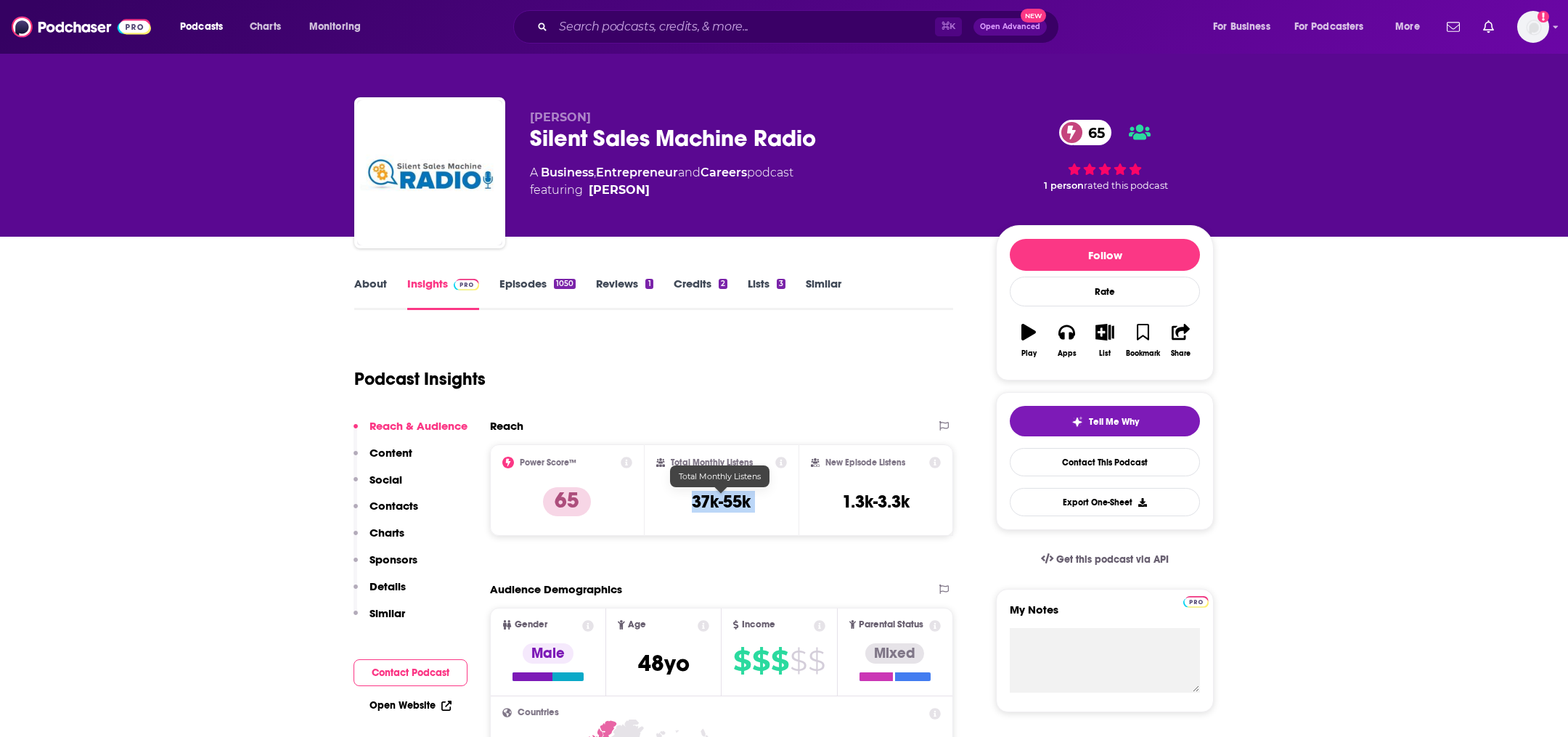 click on "37k-55k" at bounding box center (721, 502) 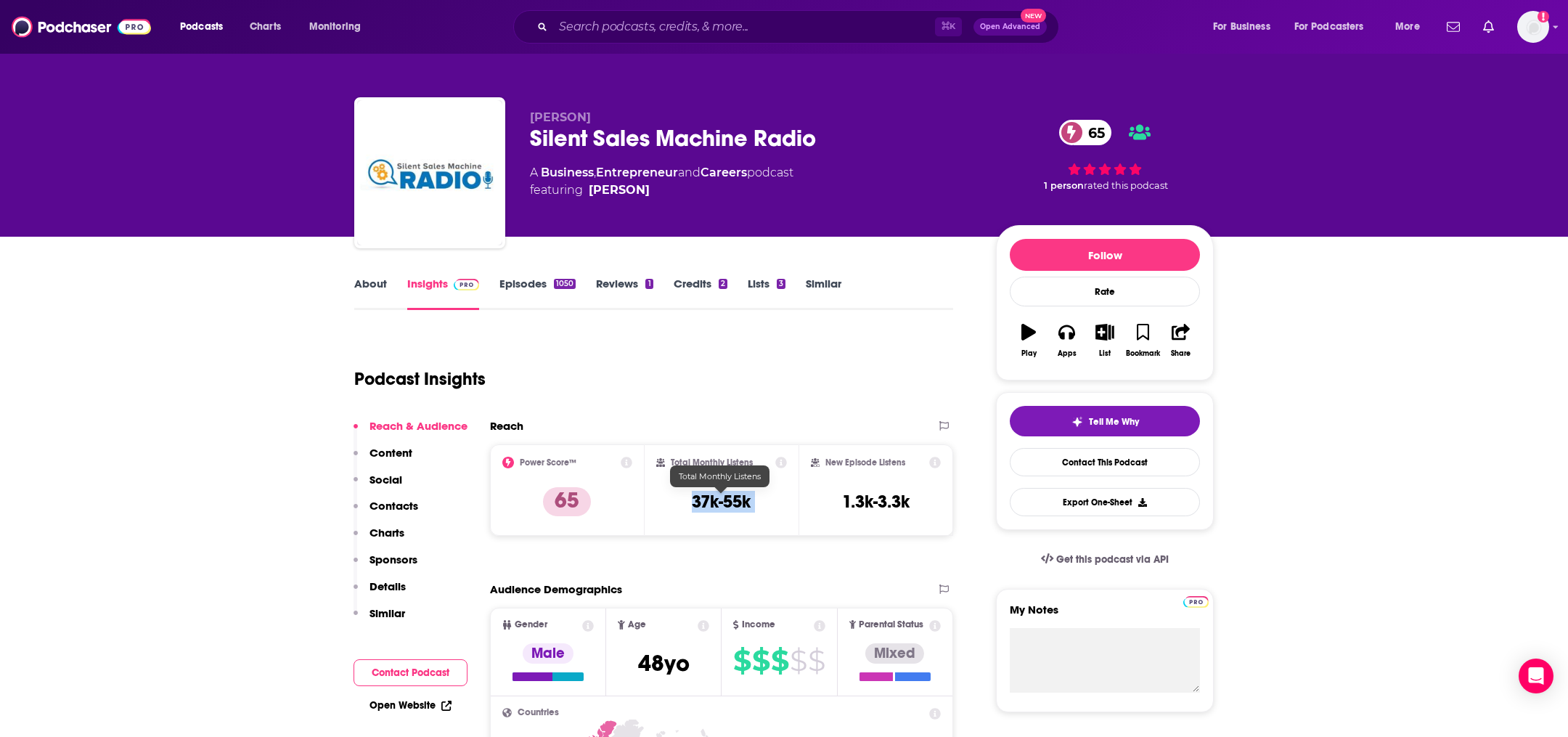 copy on "37k-55k" 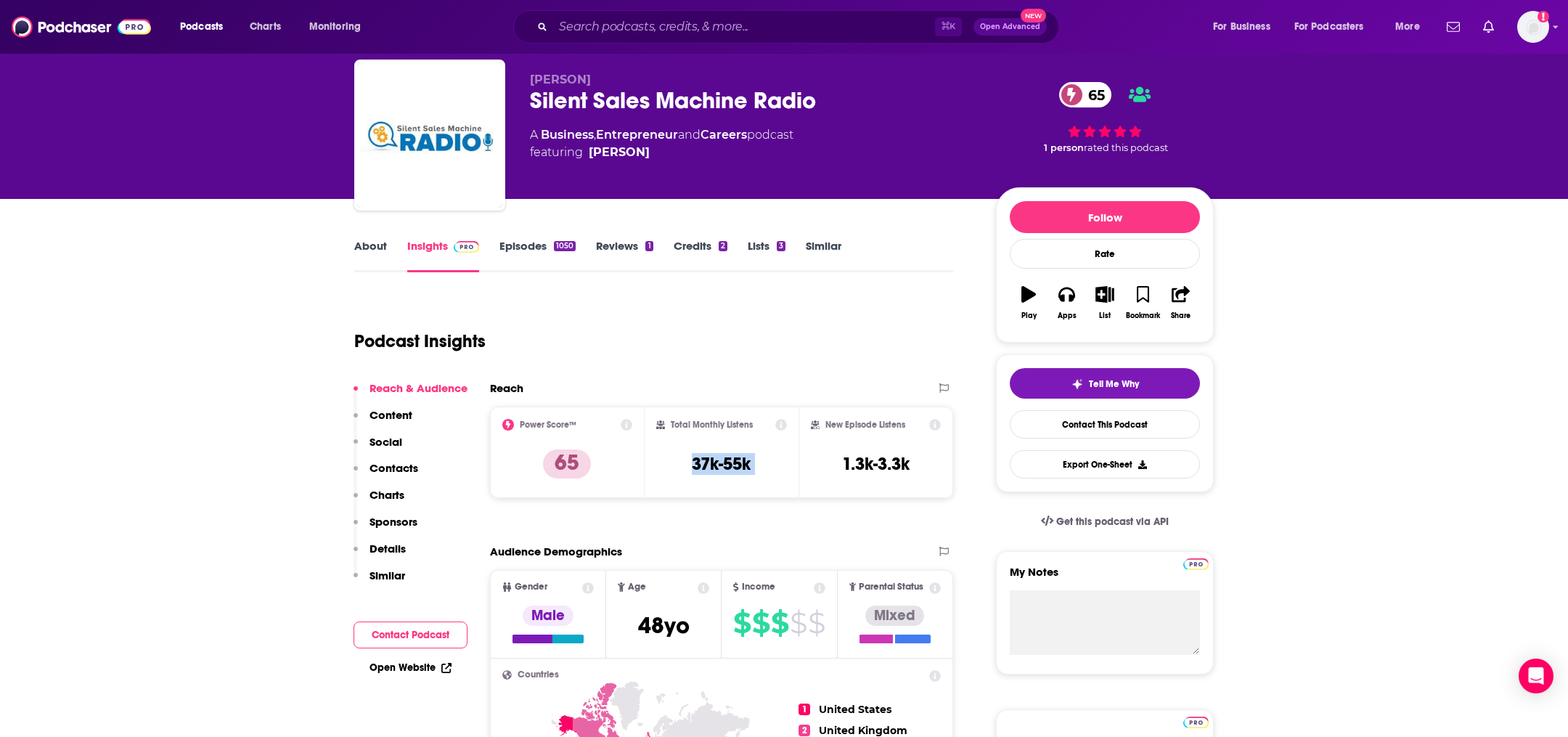 scroll, scrollTop: 15, scrollLeft: 0, axis: vertical 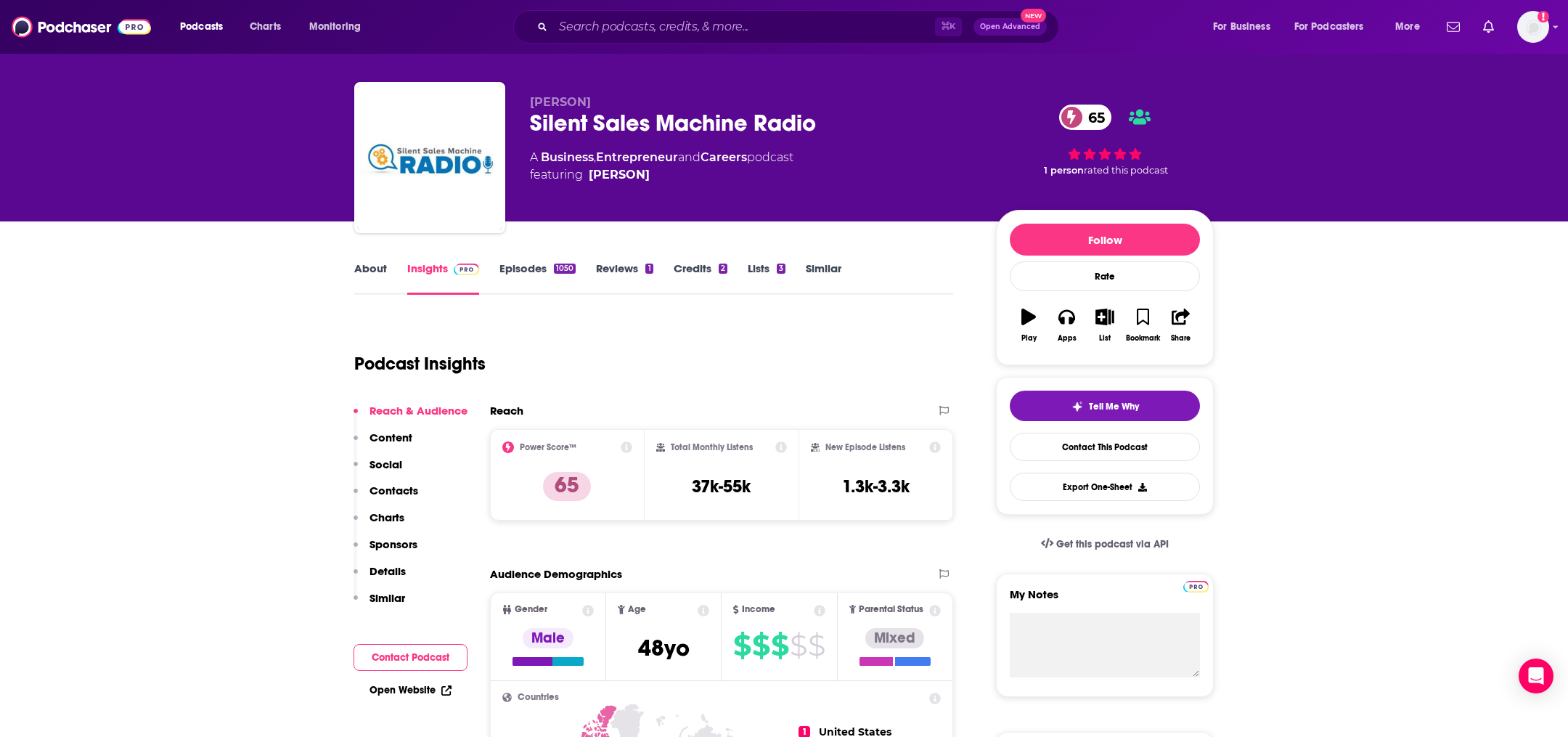 click on "About Insights Episodes [NUMBER] Reviews [NUMBER] Credits [NUMBER] Lists [NUMBER] Similar Contact Podcast Open Website Reach Power Score™ [NUMBER] Total Monthly Listens [RANGE] New Episode Listens [RANGE] Export One-Sheet Audience Demographics Gender Male Age [AGE] yo Income [CURRENCY] [CURRENCY] [CURRENCY] [CURRENCY] Parental Status Mixed Countries [NUMBER] [COUNTRY] [NUMBER] [COUNTRY] [NUMBER] [COUNTRY] [NUMBER] [COUNTRY] [NUMBER] [COUNTRY] Top Cities [CITY], [STATE] , [CITY], [STATE] , [CITY] , [CITY], [STATE] , [CITY], [STATE] Interests Technology , News , Software , Nonfiction , Self help , Spirituality Jobs Marketing Managers , Marketing Coordinators , Social Media Specialists , Principals/Owners , Entrepreneurs , Retirees Ethnicities White / Caucasian , Hispanic , African American , Asian Show More Content Political Skew Neutral/Mixed Socials Youtube @[USERNAME] [NUMBER] X/Twitter @[USERNAME] [NUMBER] Instagram @[USERNAME] [NUMBER] Facebook @[PODCAST_NAME] Link Twitter @[USERNAME] Host [NUMBER] Contacts" at bounding box center (663, 4177) 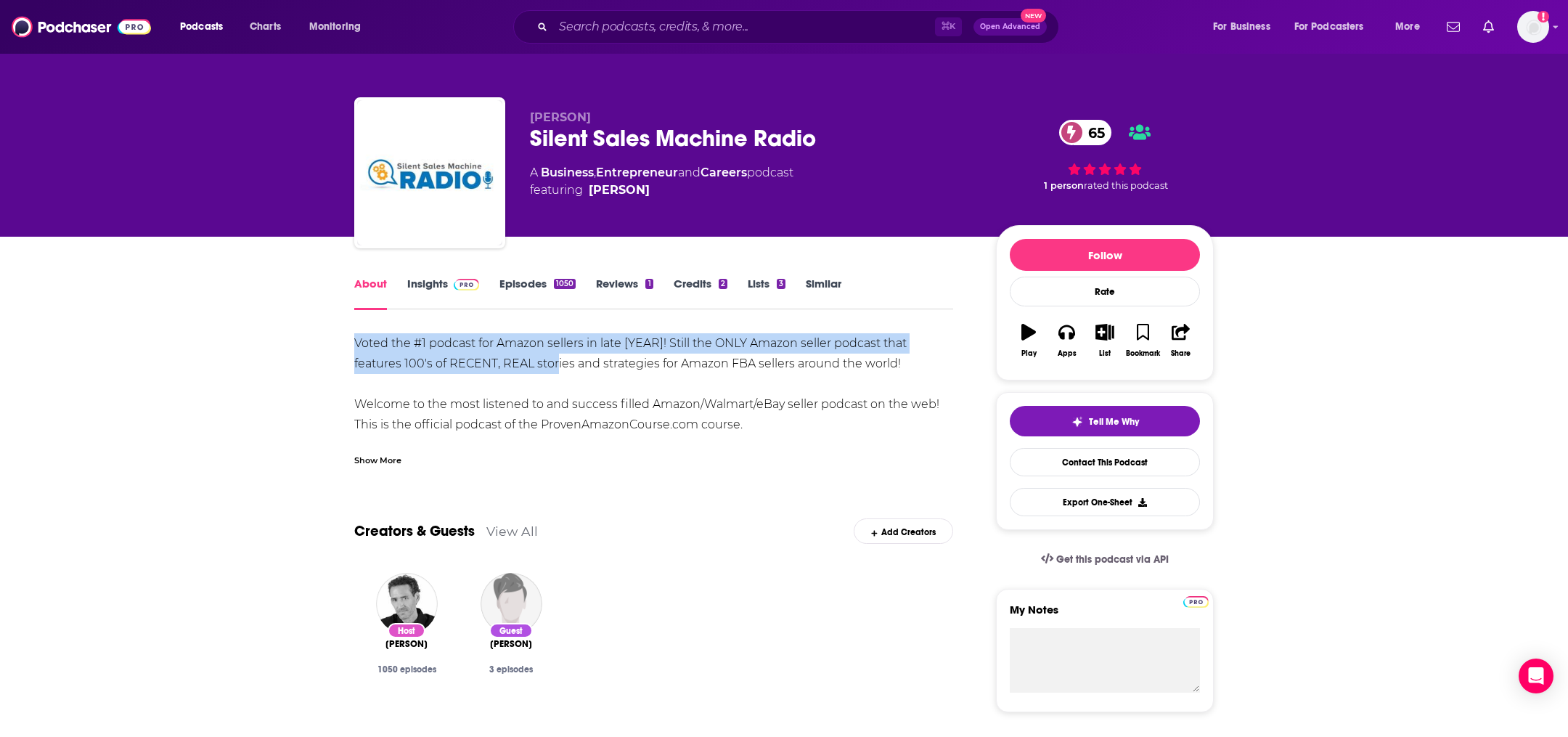 drag, startPoint x: 345, startPoint y: 345, endPoint x: 515, endPoint y: 372, distance: 172.1308 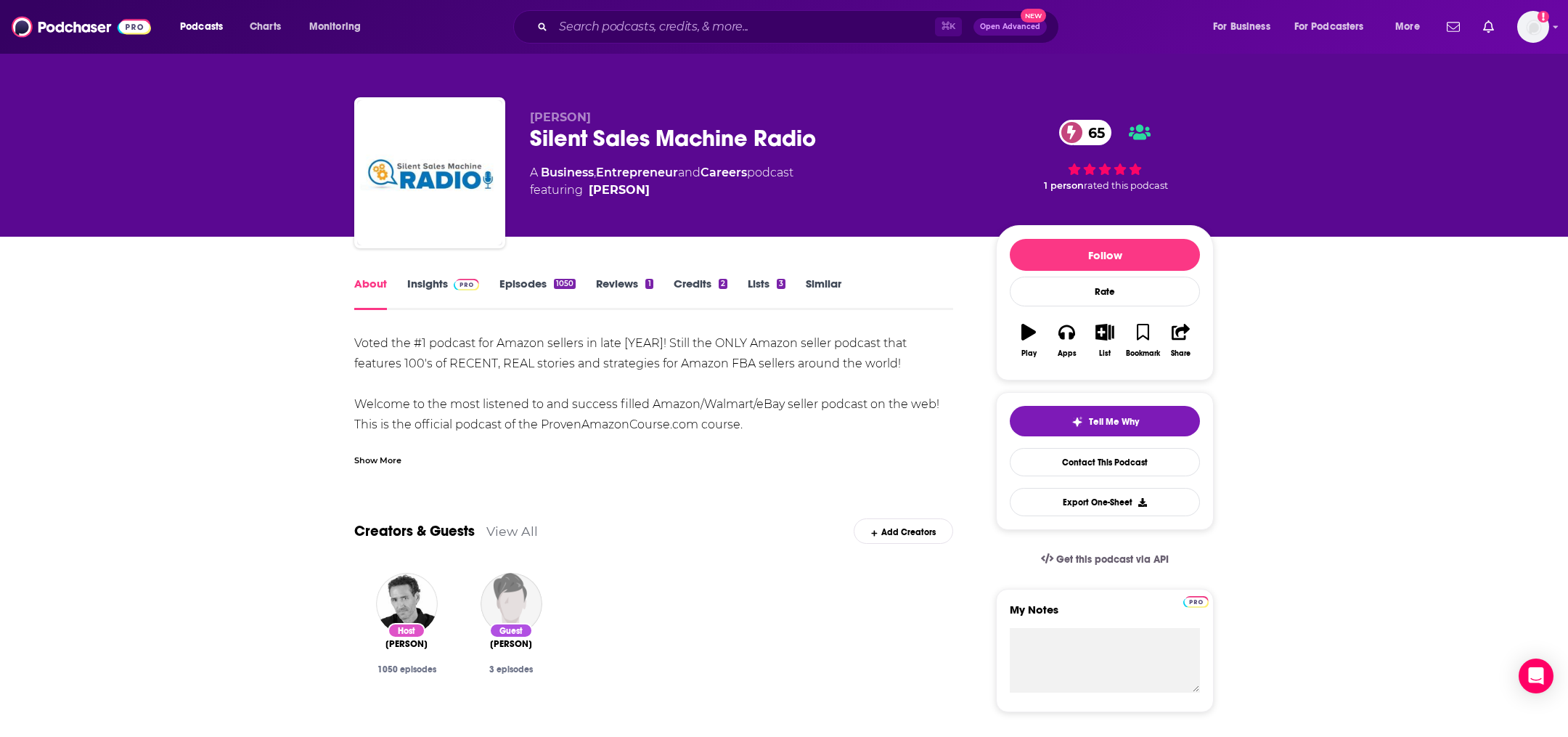 click on "Voted the #1 podcast for Amazon sellers in late [YEAR]! Still the ONLY Amazon seller podcast that features 100's of RECENT, REAL stories and strategies for Amazon FBA sellers around the world!
Welcome to the most listened to and success filled Amazon/Walmart/eBay seller podcast on the web! This is the official podcast of the ProvenAmazonCourse.com course.
Inside the free [NUMBER]+ member Facebook group for fans of the show ([WEBSITE] has a link) you'll MEET and INTERACT with an amazing community that uses the strategies taught on this show to grow incredible businesses.
This show features "real people" from all walks of life who pull back the curtain on the struggles, victories and strategies that come with WORKING HARD to build a beautiful business online.
Nothing worth having comes easy, but prepare to be inspired by those who are charting a course towards building an amazing business online.
Bottom line:" at bounding box center (653, 720) 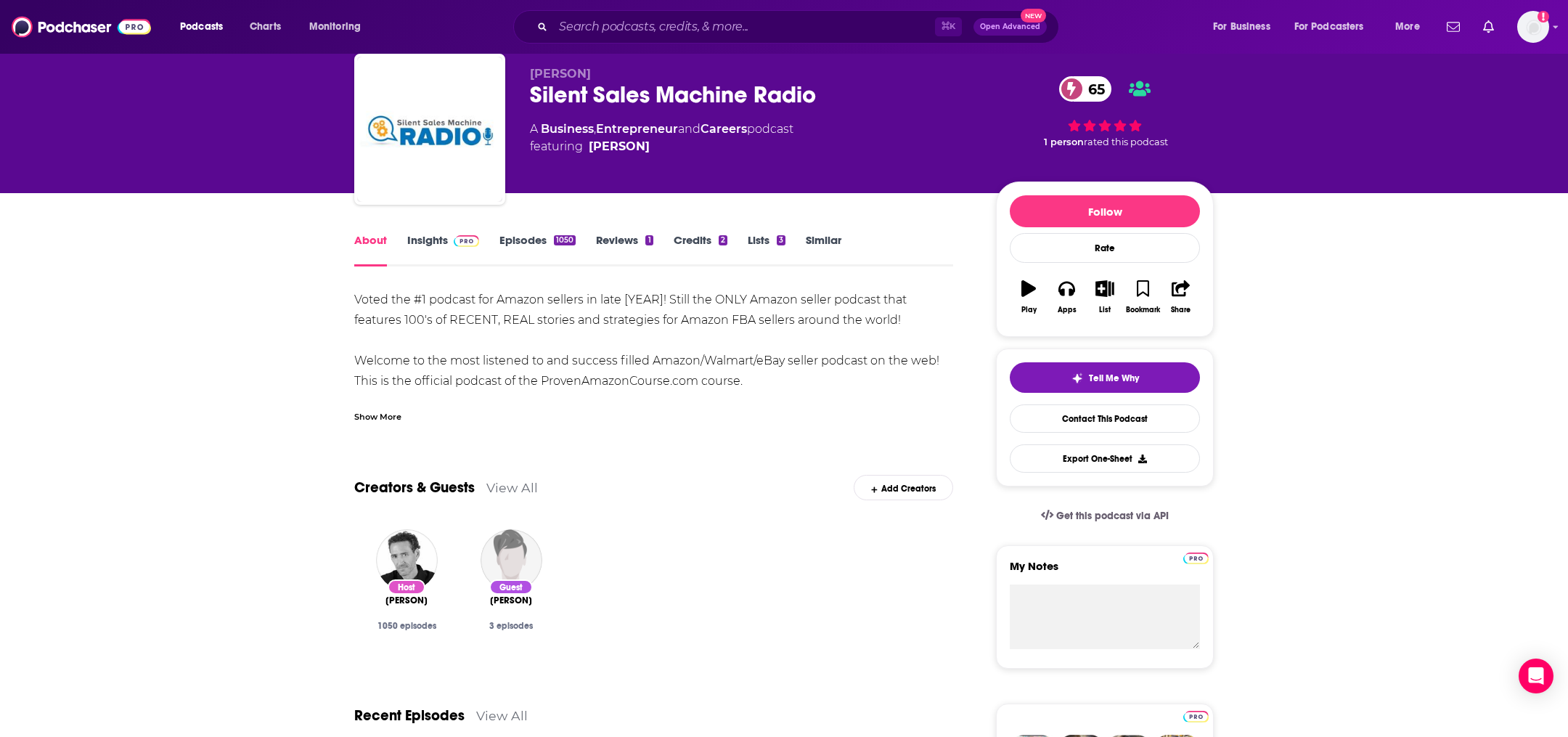 scroll, scrollTop: 0, scrollLeft: 0, axis: both 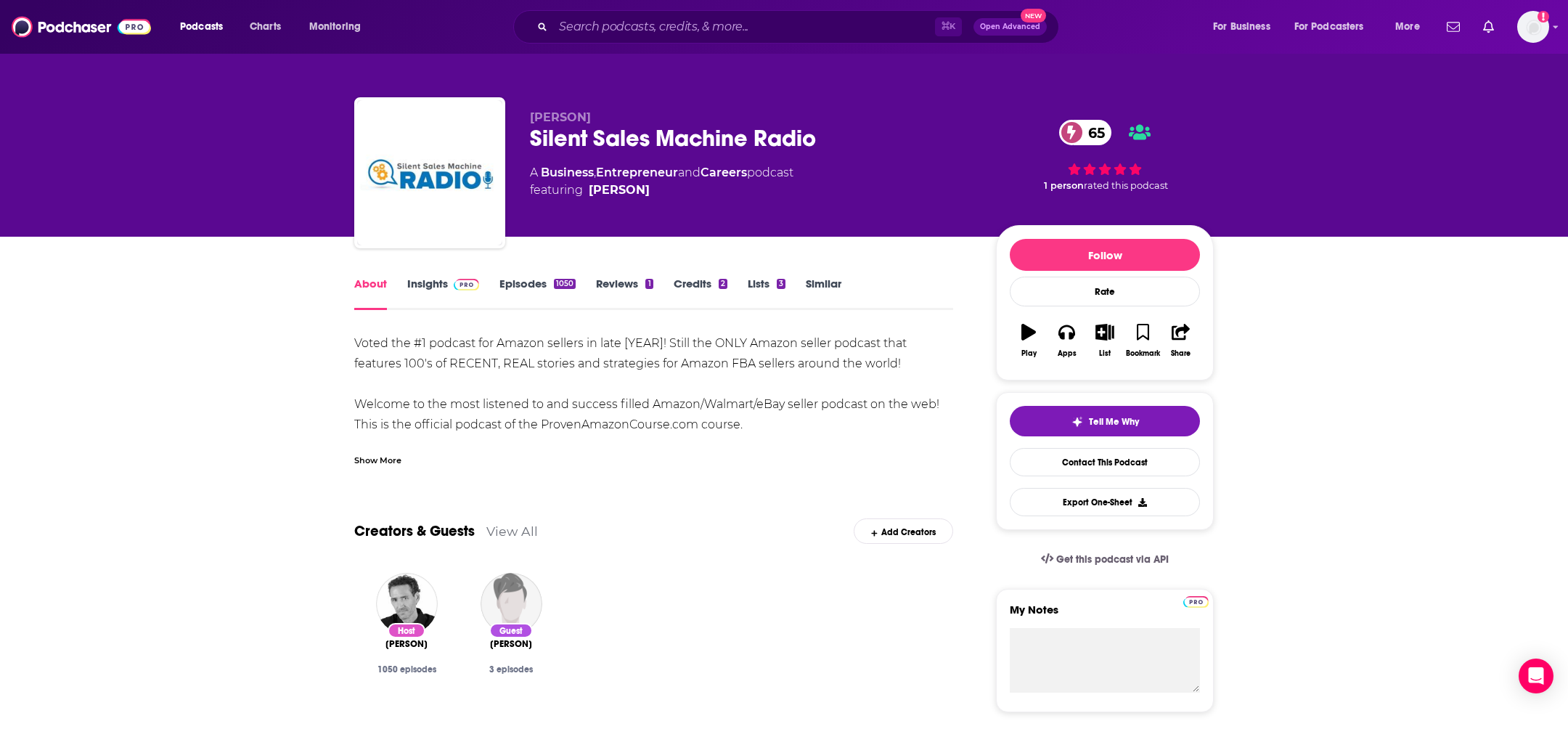 click on "Insights" at bounding box center (443, 293) 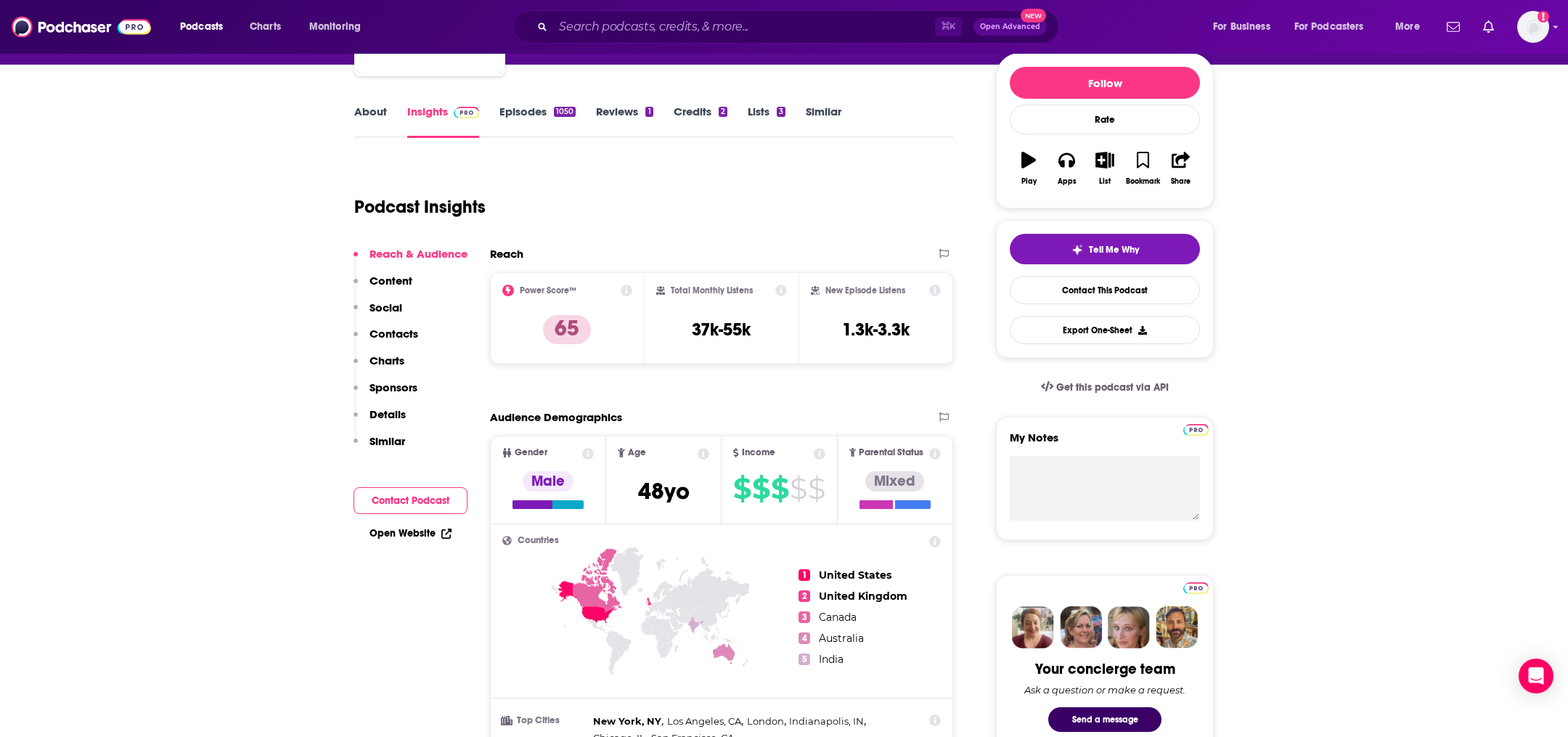 scroll, scrollTop: 68, scrollLeft: 0, axis: vertical 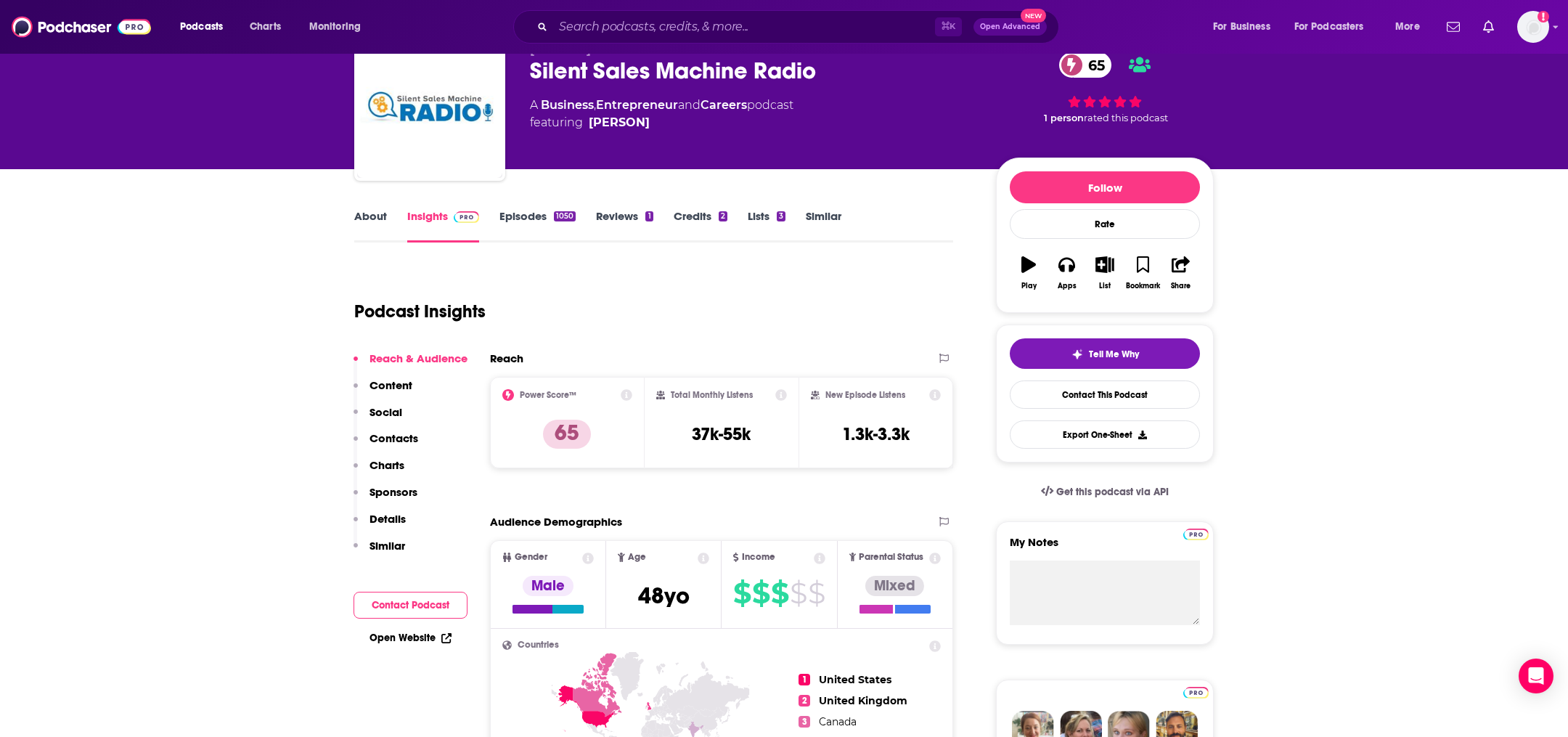 click on "Episodes 1050" at bounding box center [537, 226] 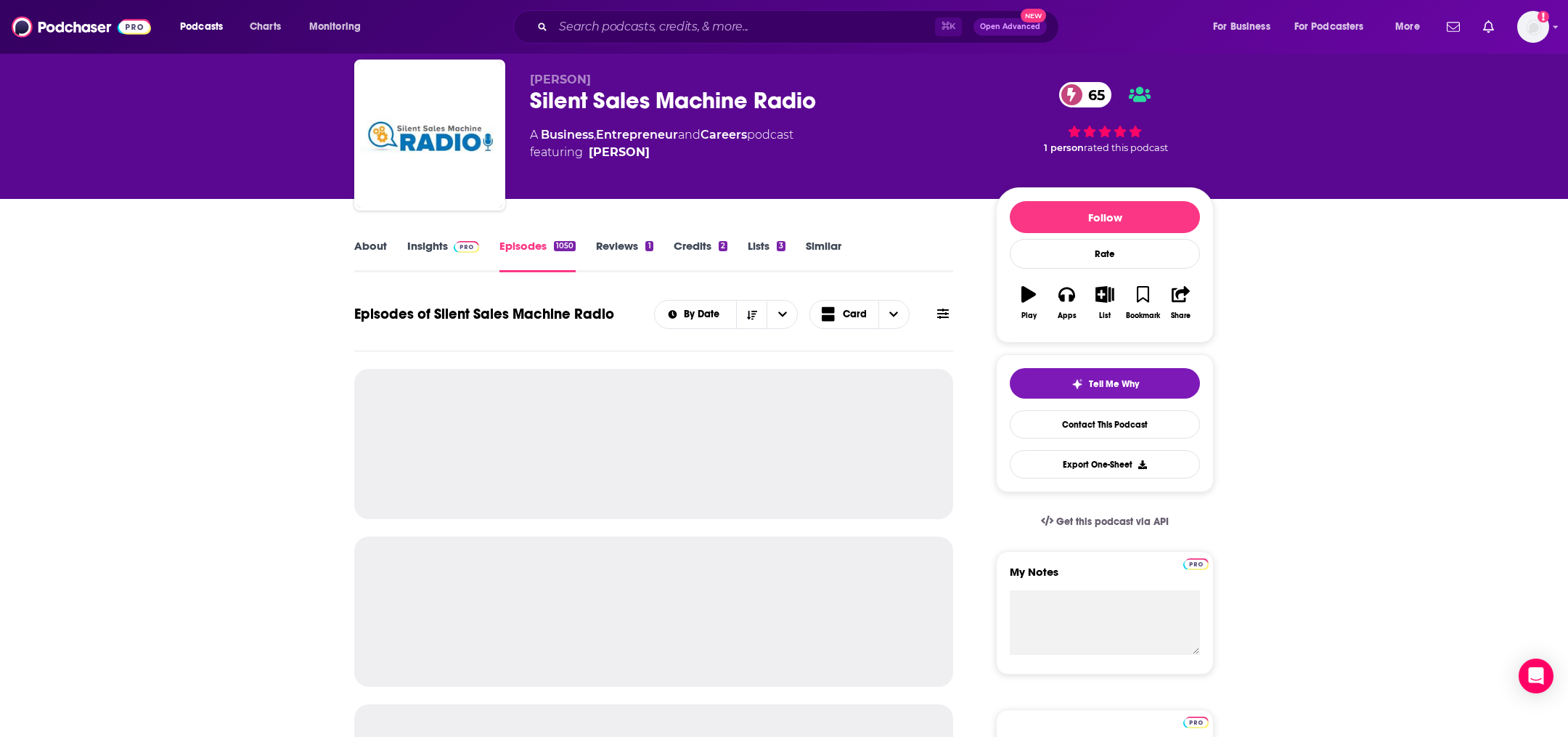 scroll, scrollTop: 0, scrollLeft: 0, axis: both 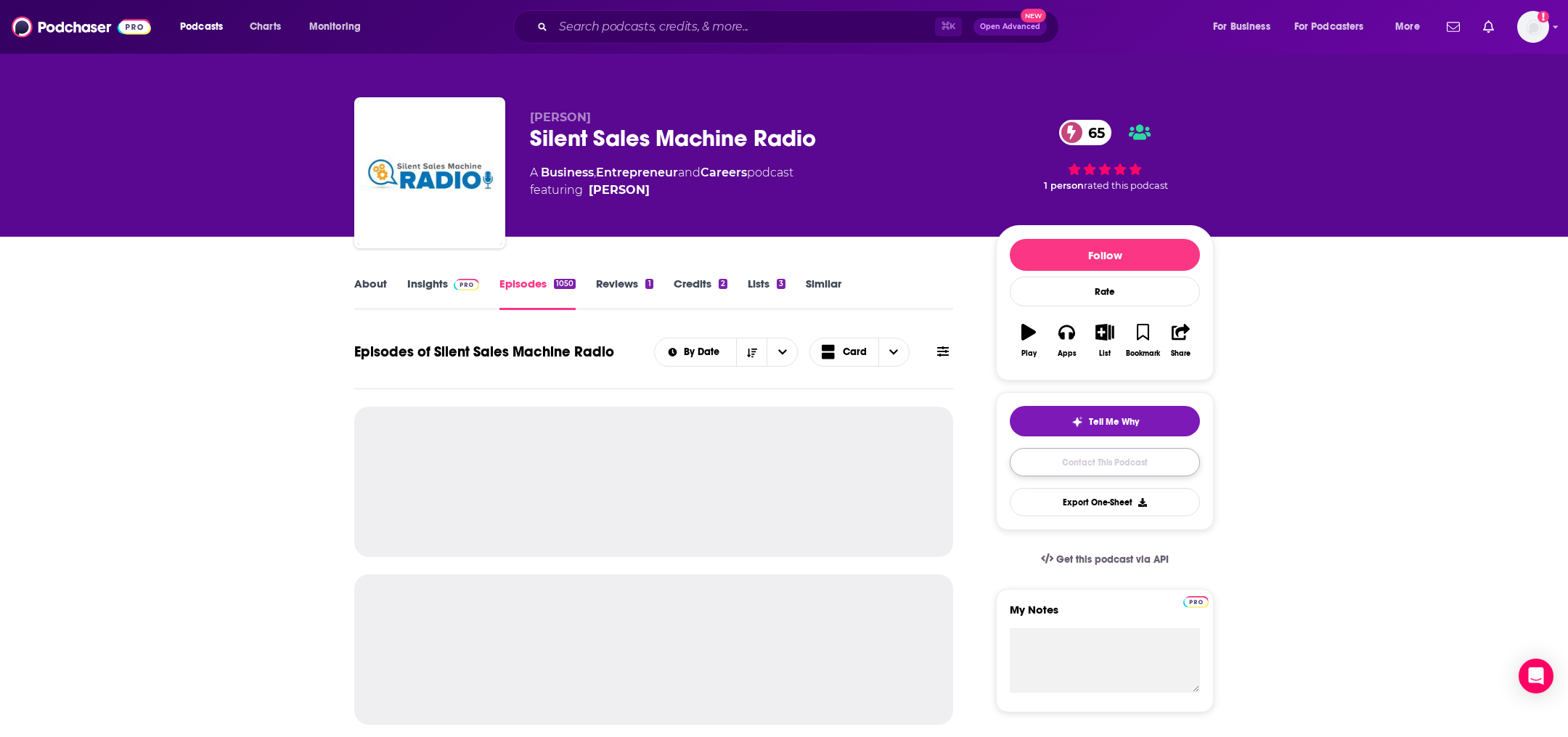 click on "Contact This Podcast" at bounding box center (1105, 462) 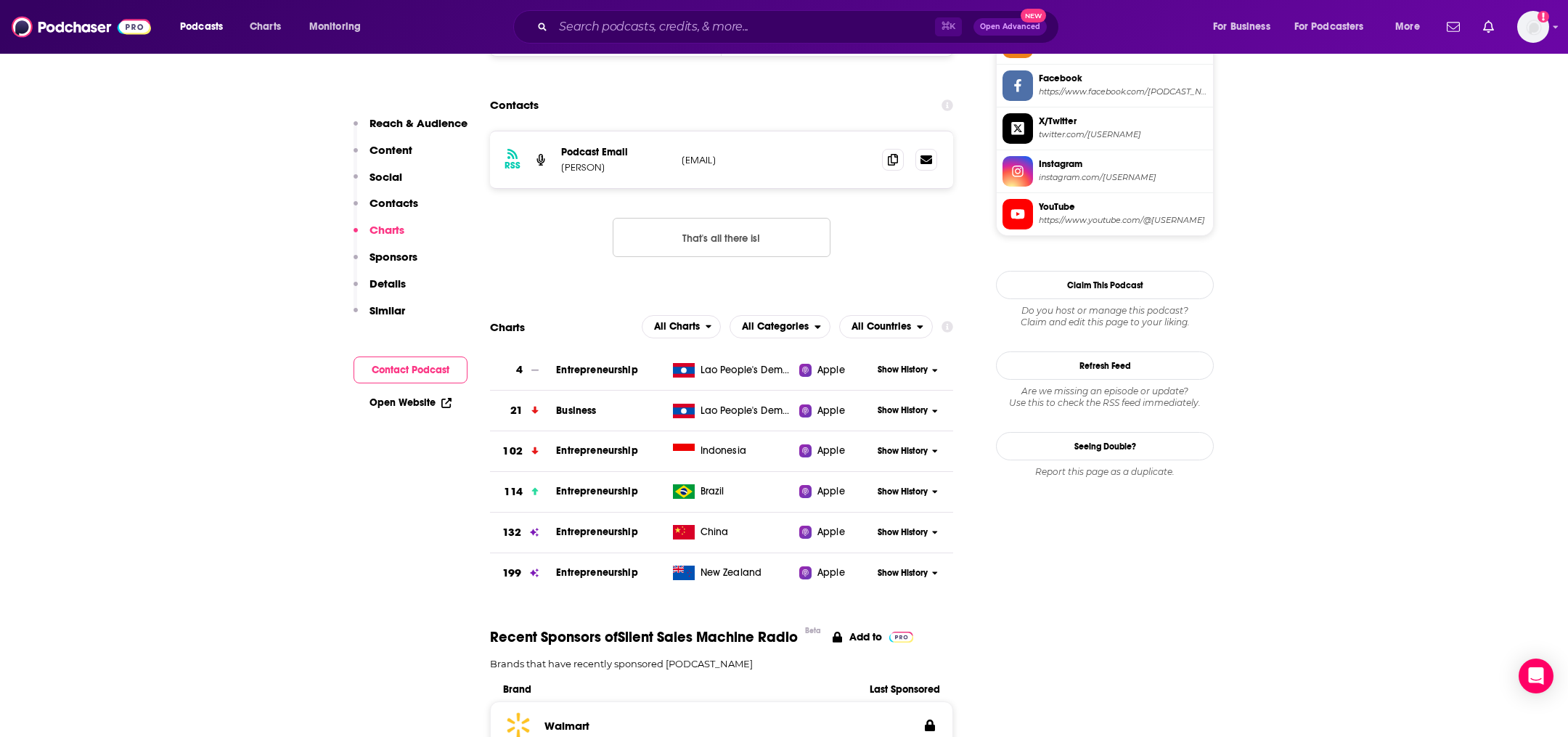 scroll, scrollTop: 1379, scrollLeft: 0, axis: vertical 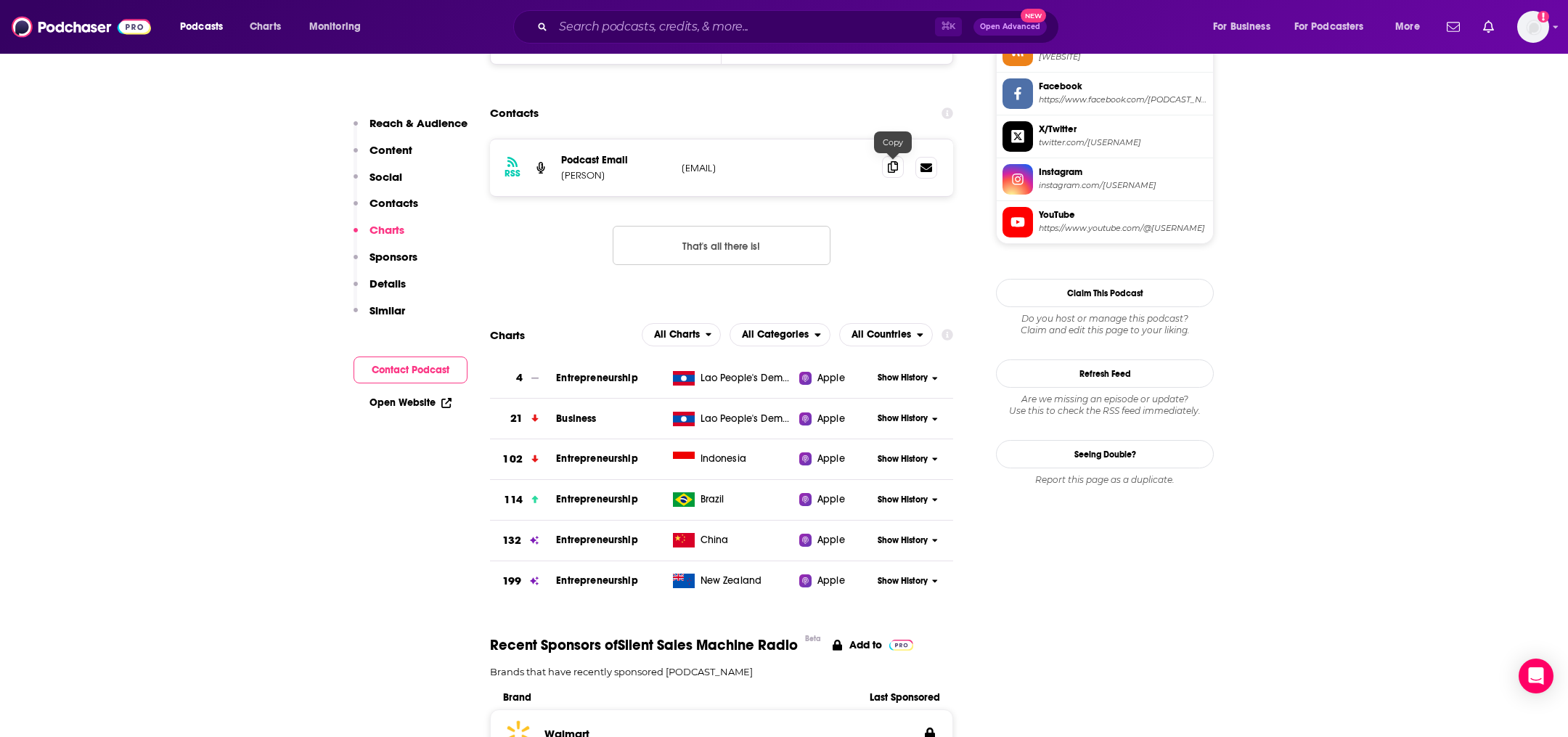 click 